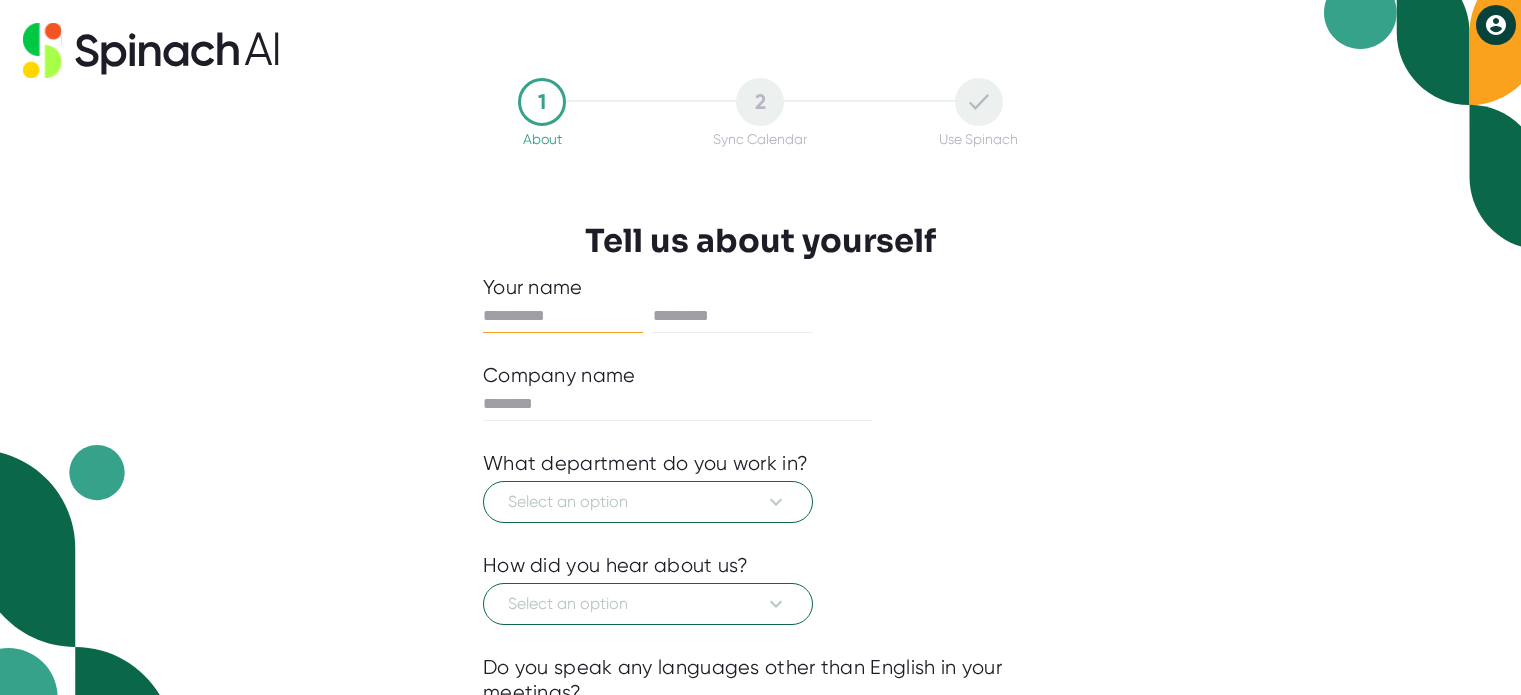 scroll, scrollTop: 0, scrollLeft: 0, axis: both 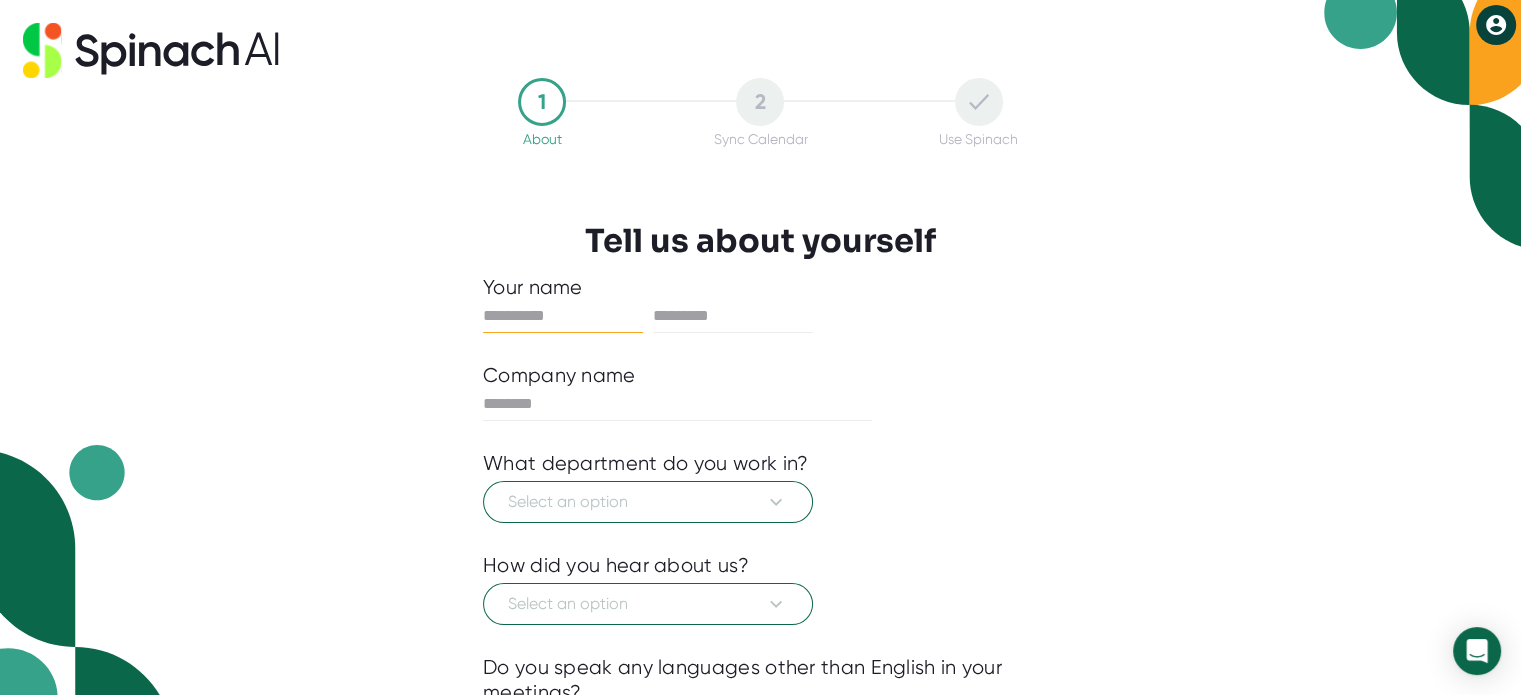 click at bounding box center [563, 316] 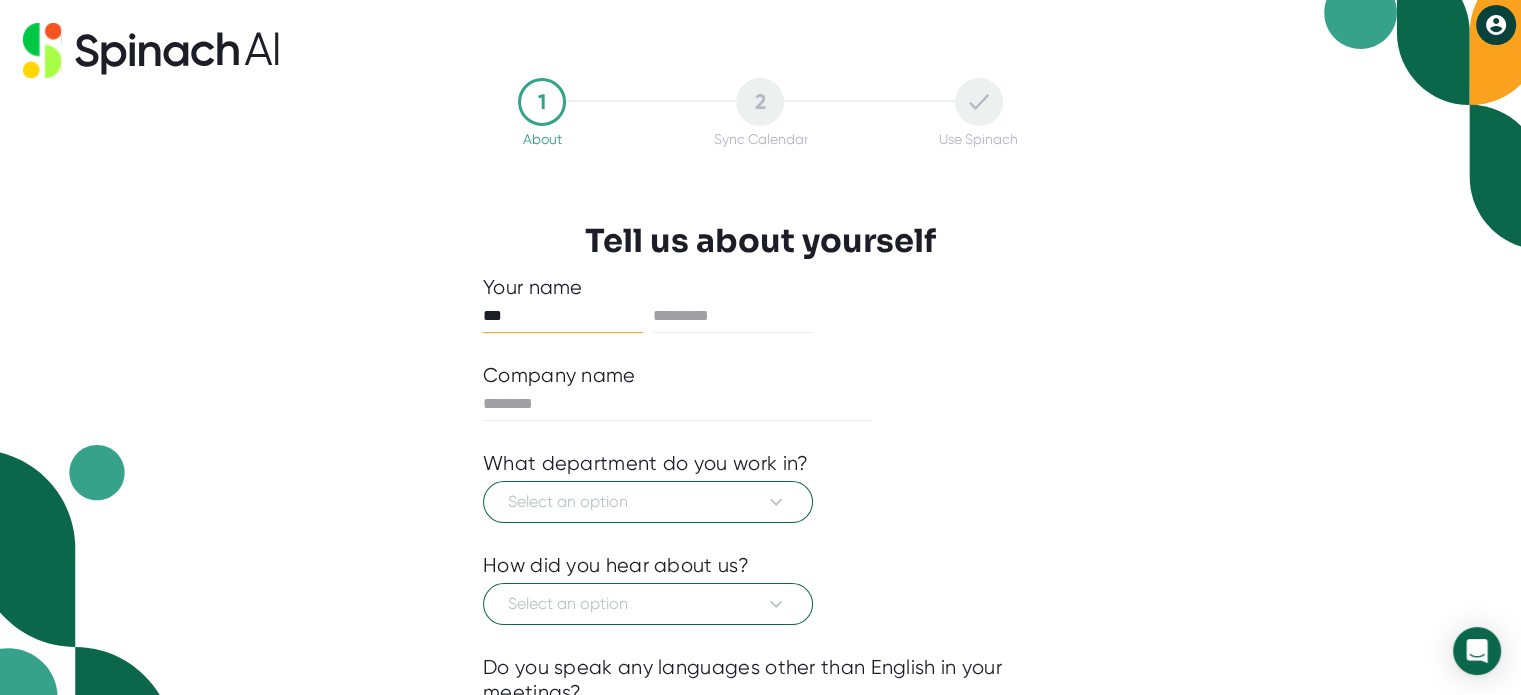 type on "***" 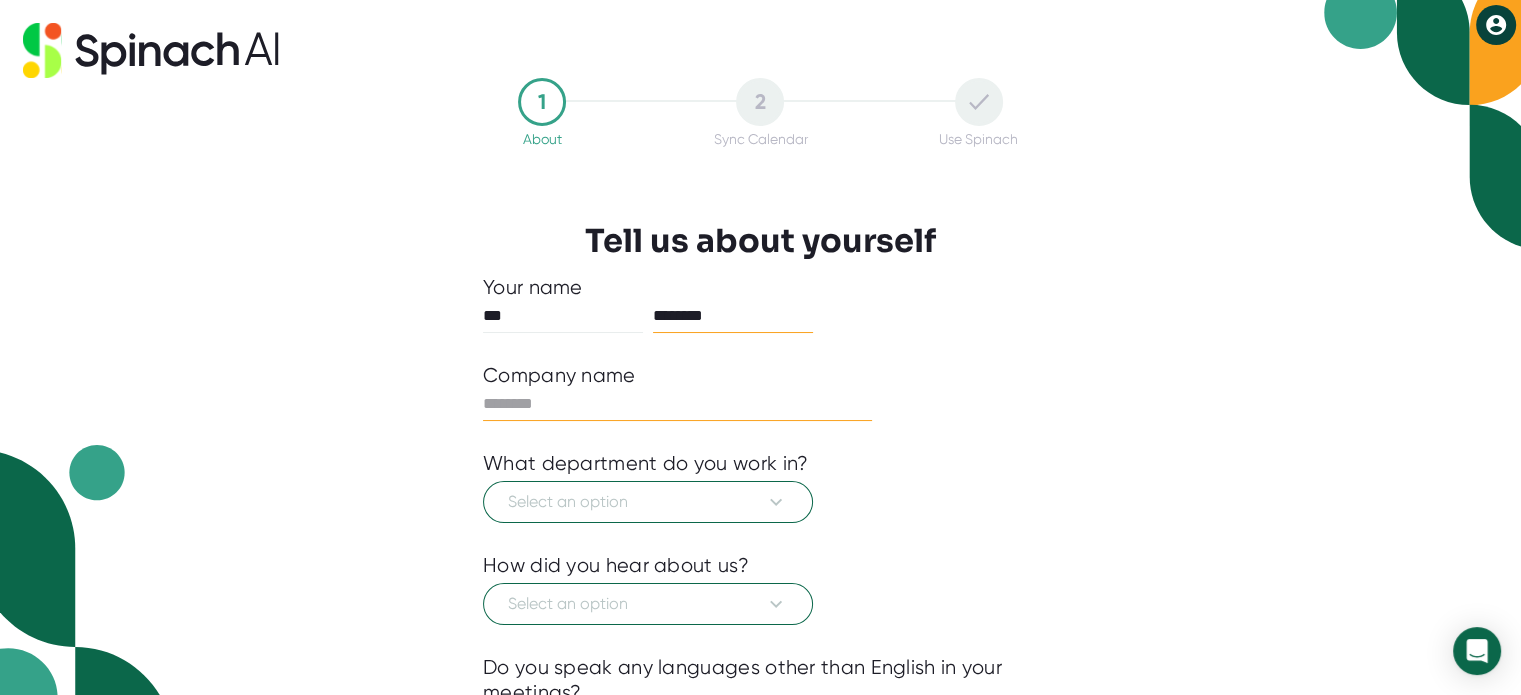 type on "********" 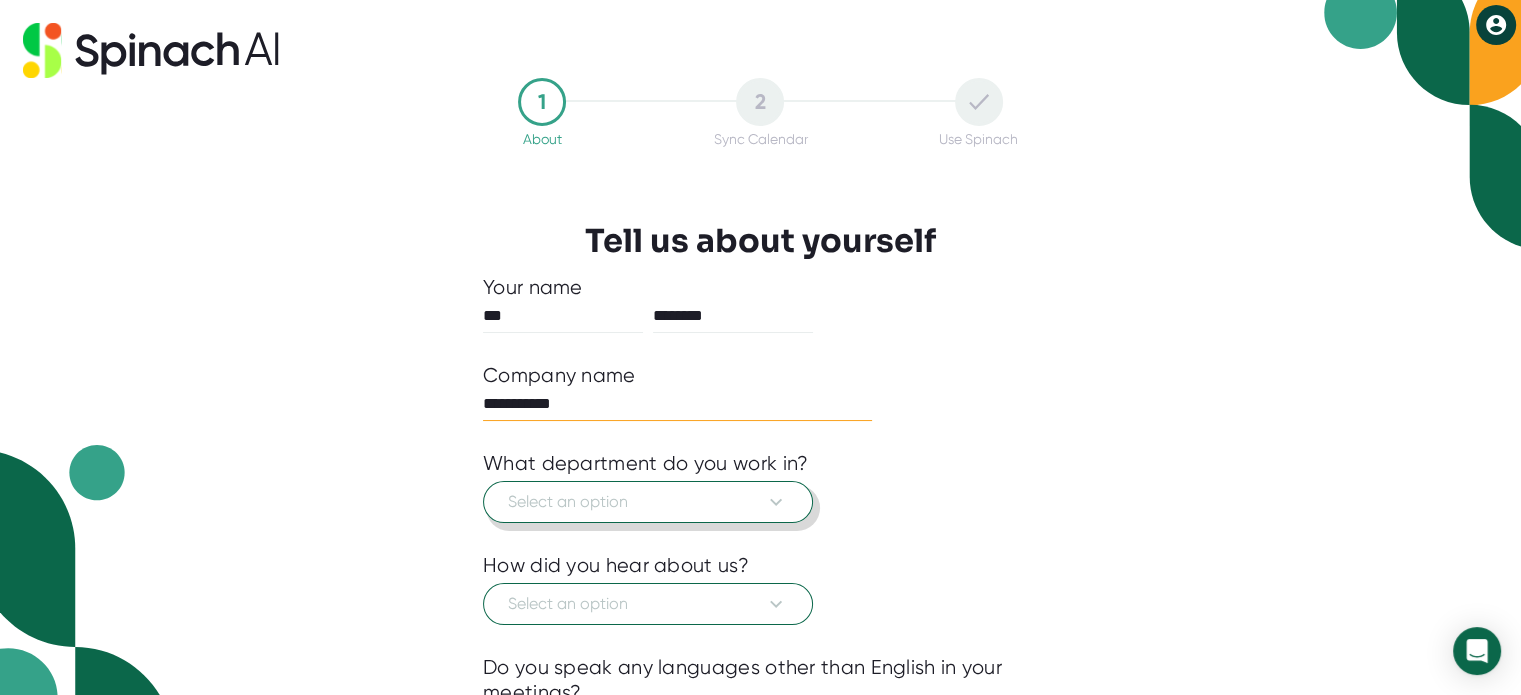 type on "**********" 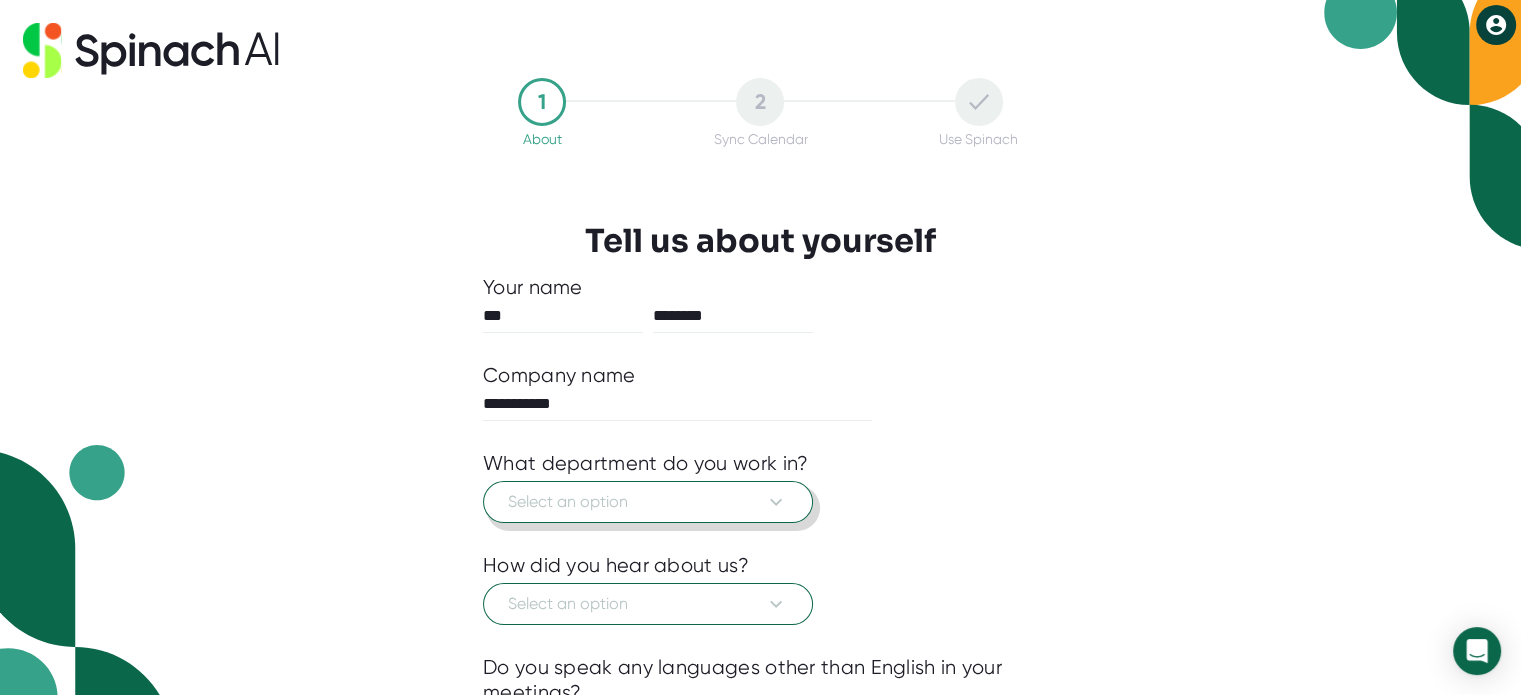 click at bounding box center (776, 502) 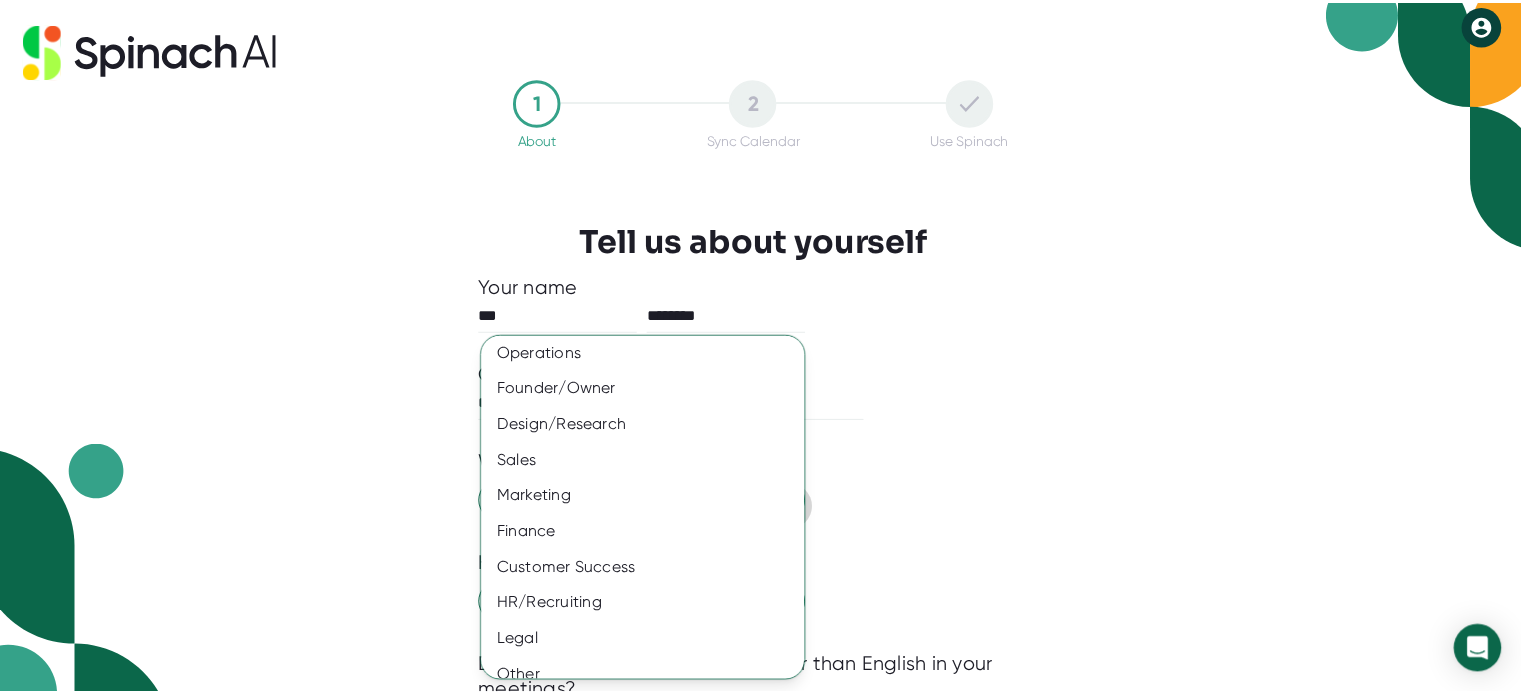 scroll, scrollTop: 129, scrollLeft: 0, axis: vertical 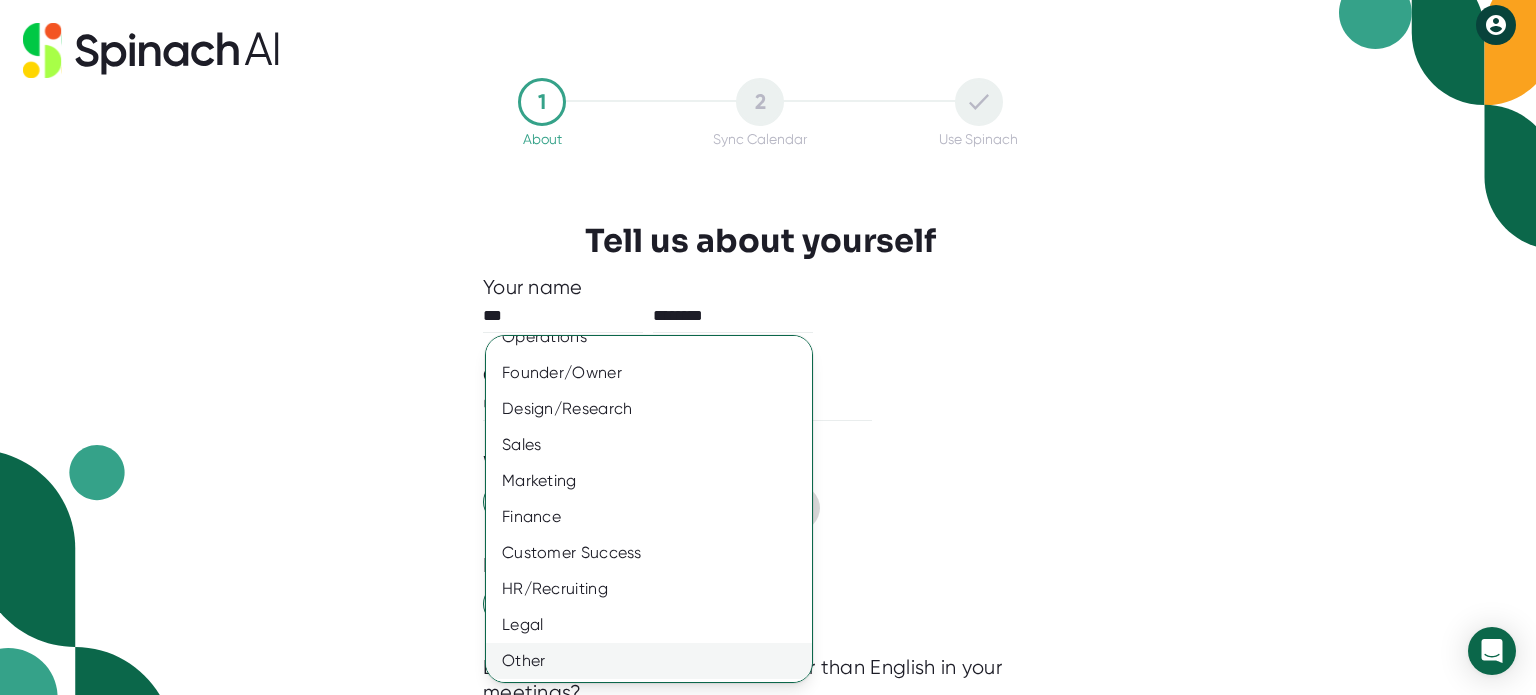 click on "Other" at bounding box center [656, 229] 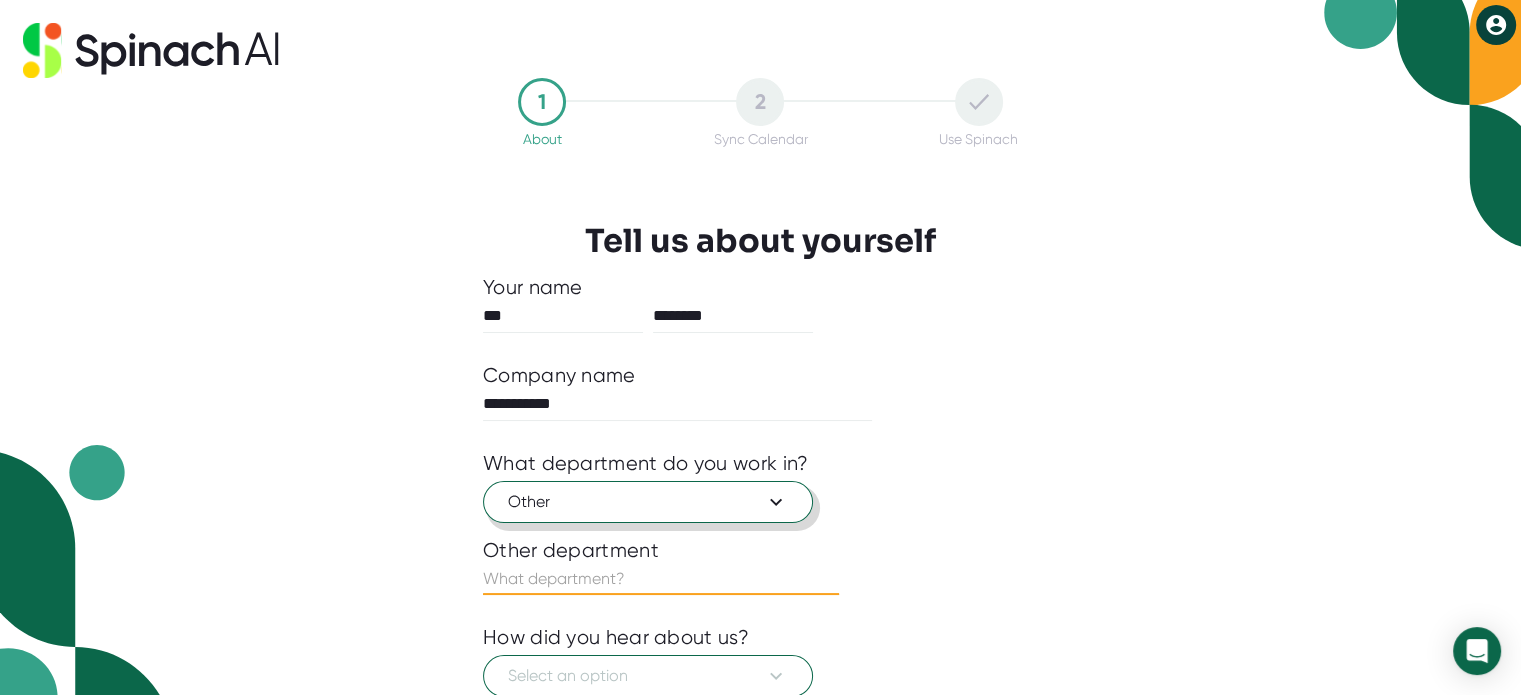 click at bounding box center [661, 579] 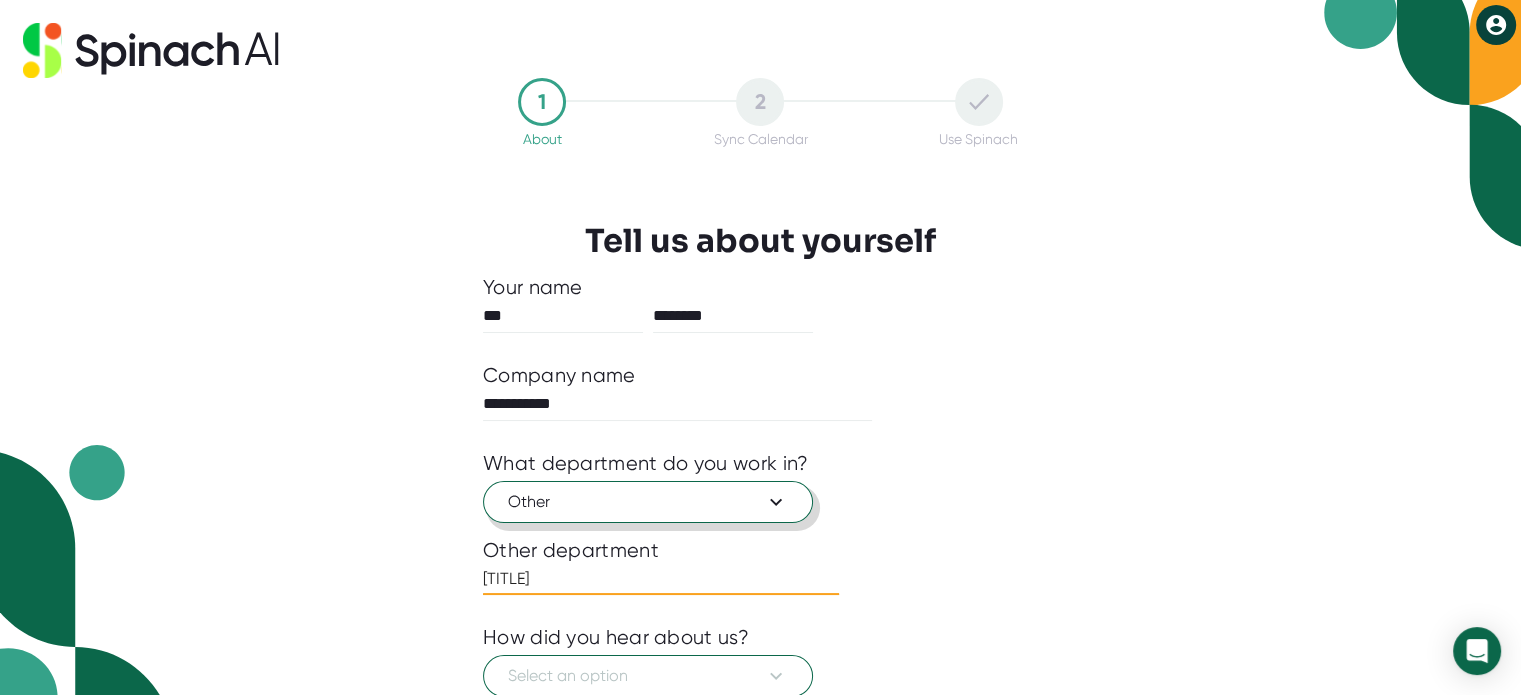 type on "[TITLE]" 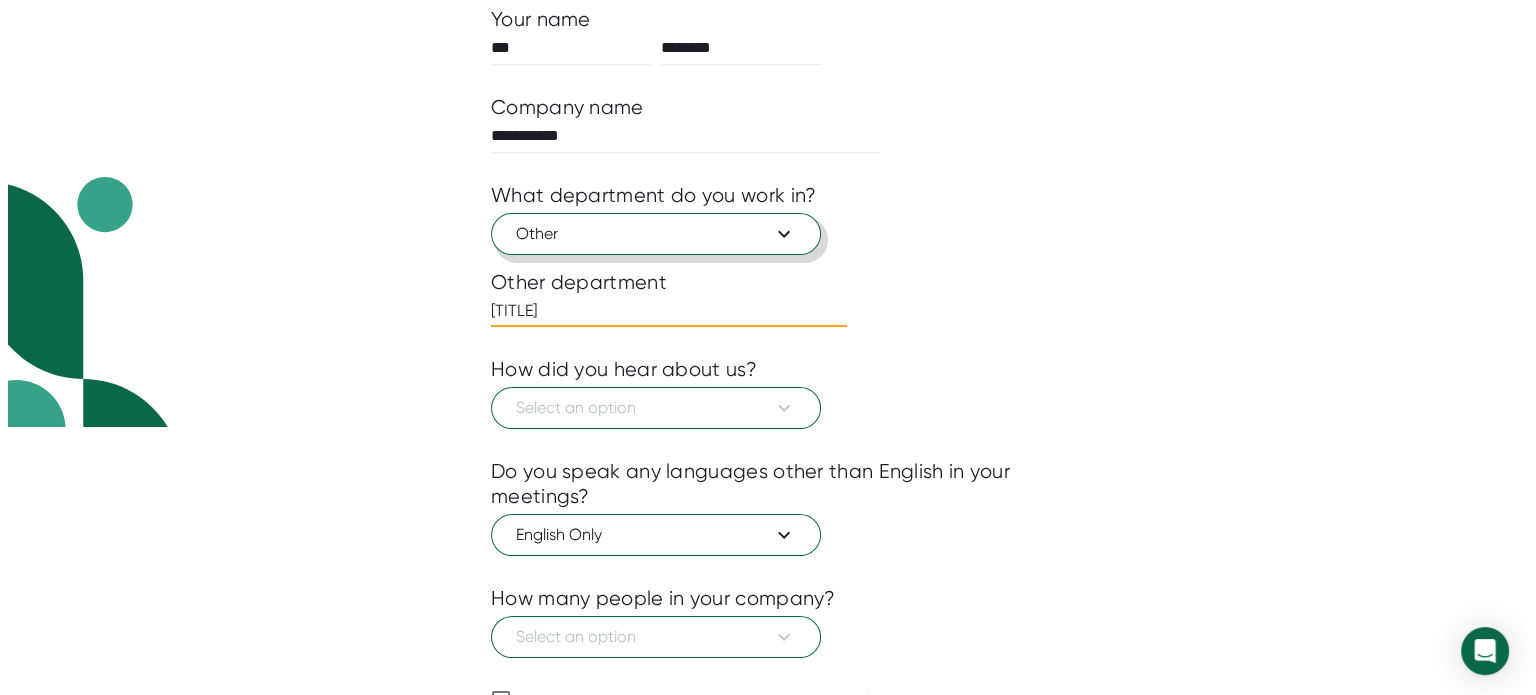 scroll, scrollTop: 300, scrollLeft: 0, axis: vertical 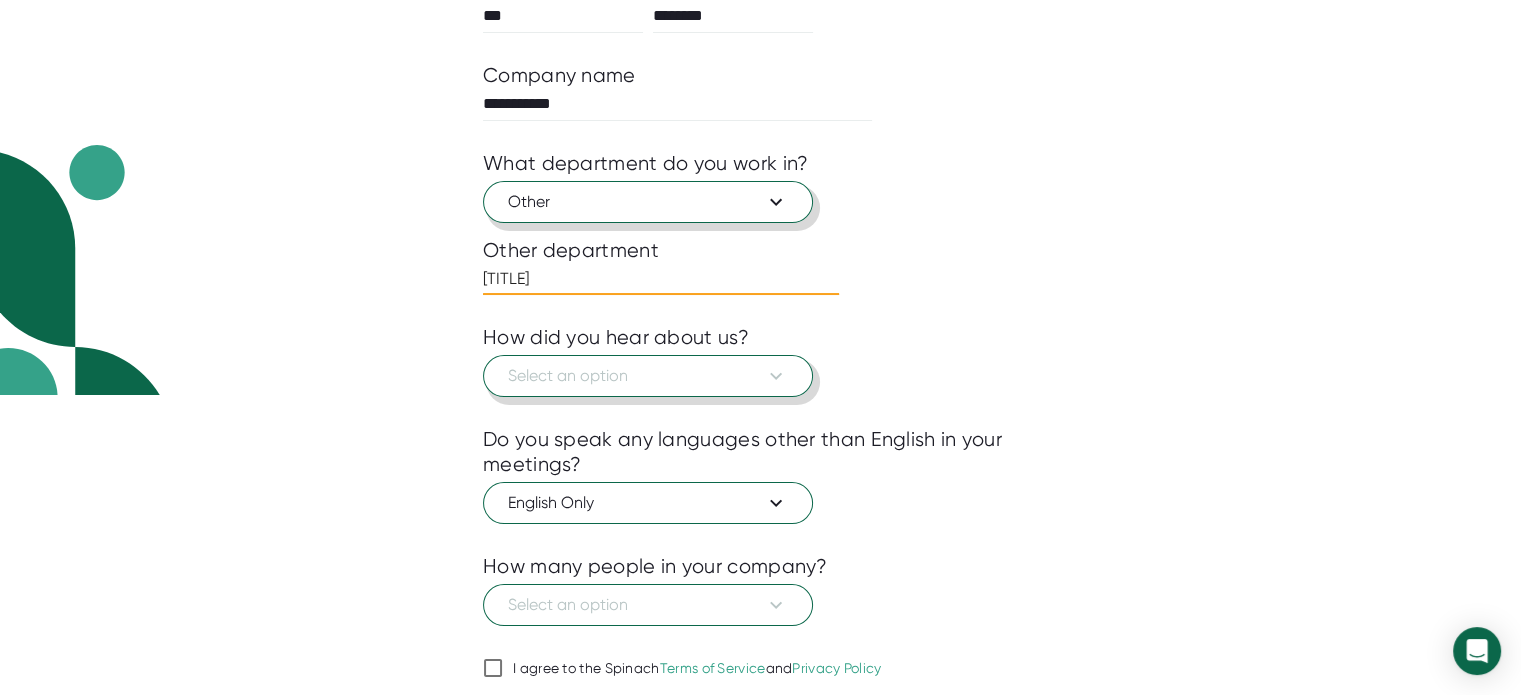 click on "Select an option" at bounding box center (648, 376) 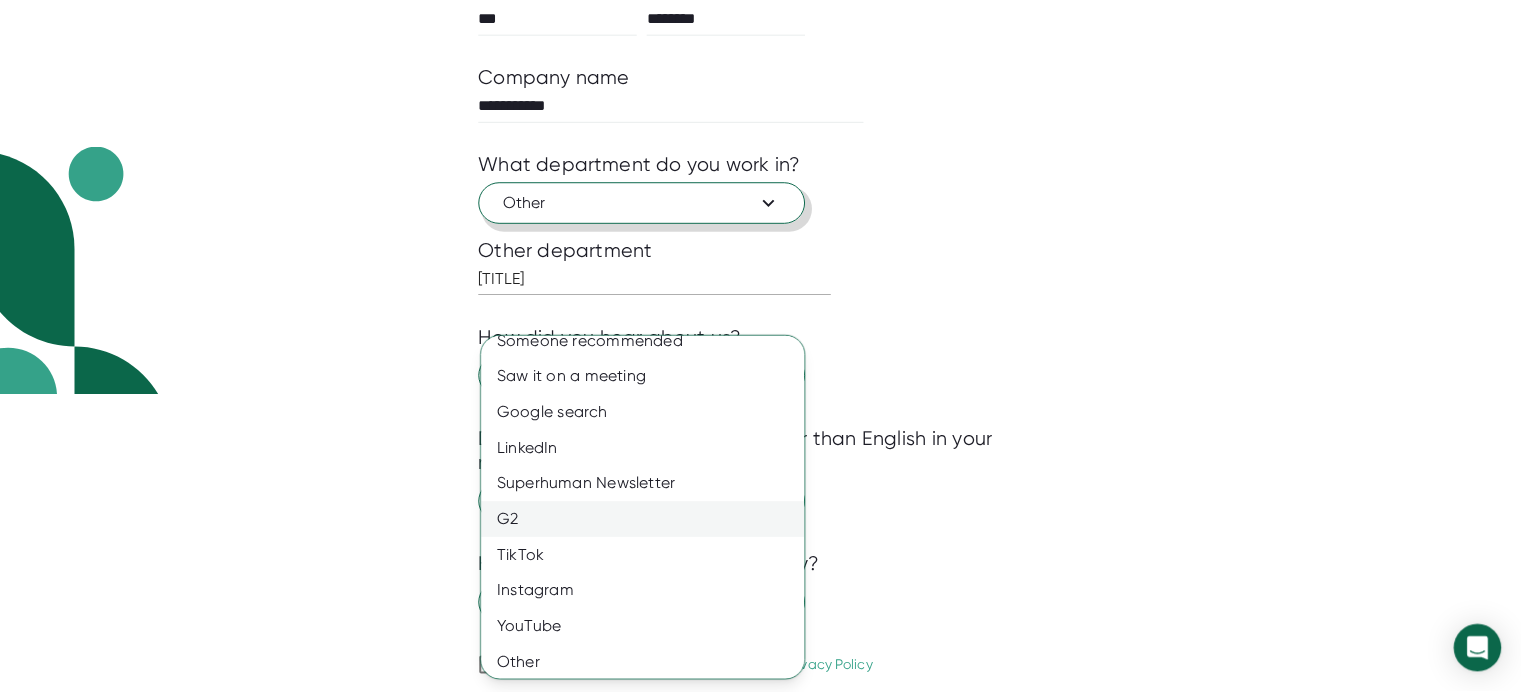 scroll, scrollTop: 21, scrollLeft: 0, axis: vertical 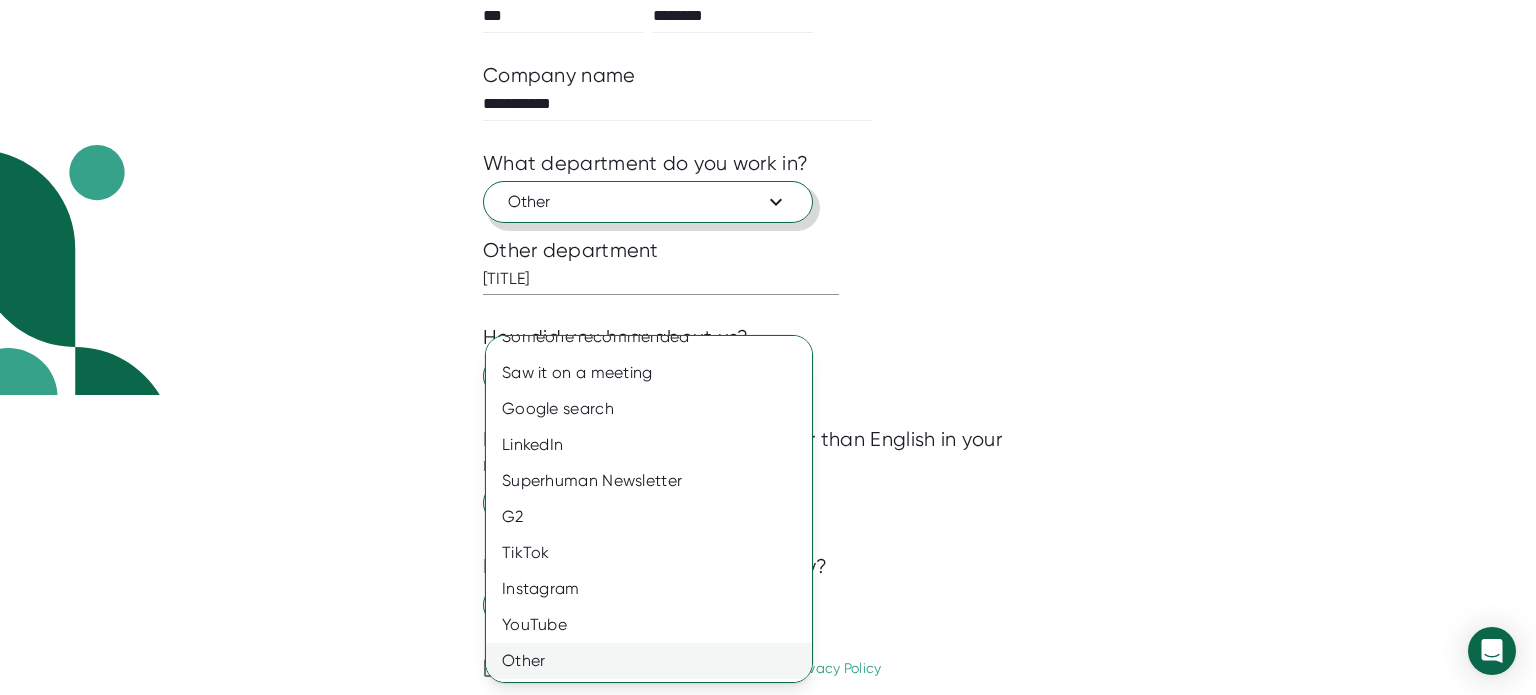 click on "Other" at bounding box center [656, 337] 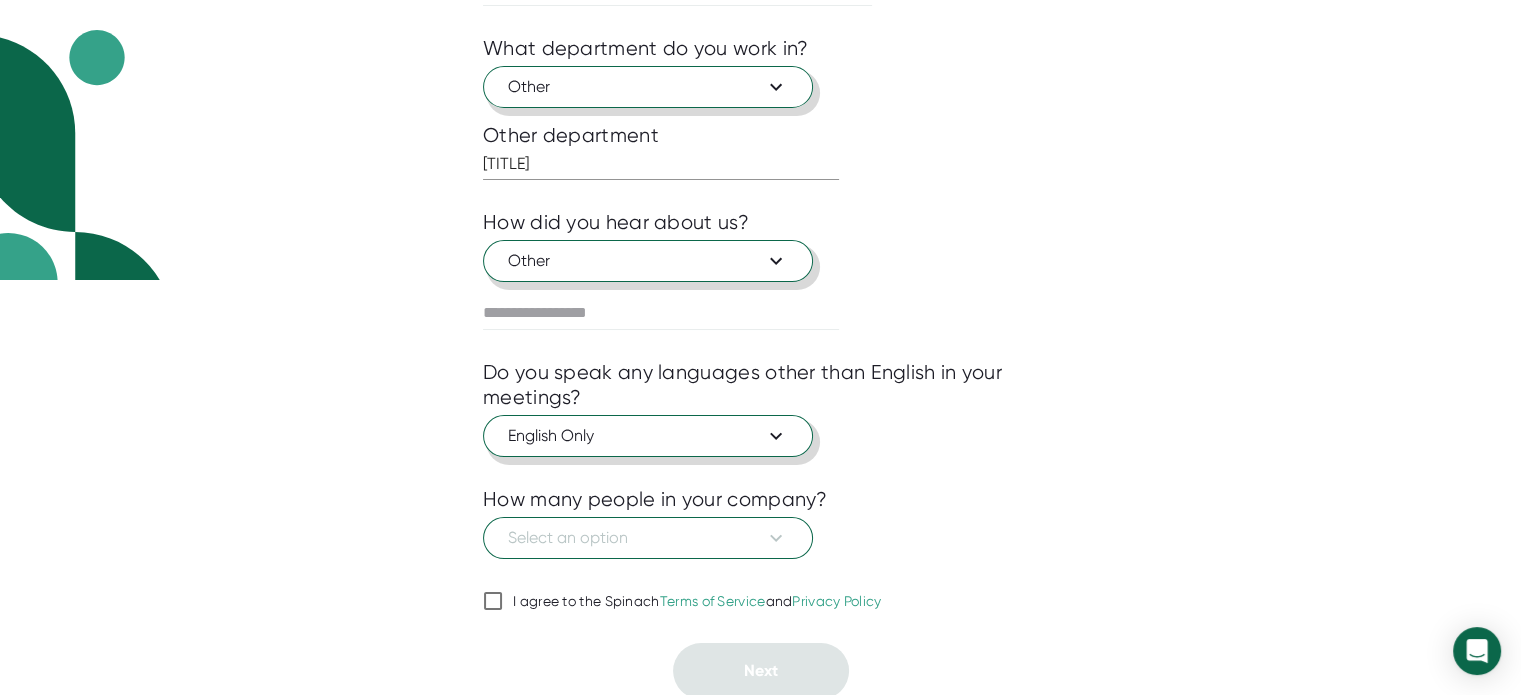 scroll, scrollTop: 416, scrollLeft: 0, axis: vertical 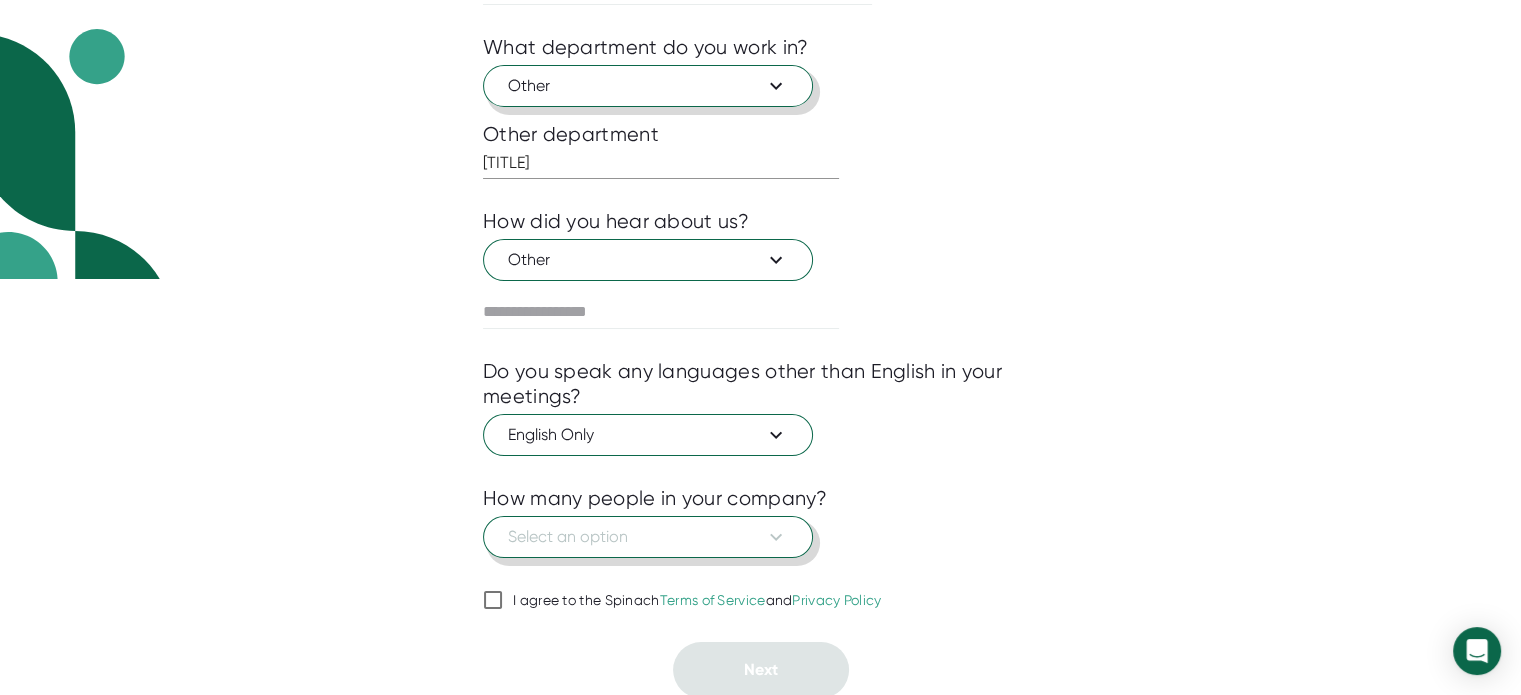 click at bounding box center [776, 537] 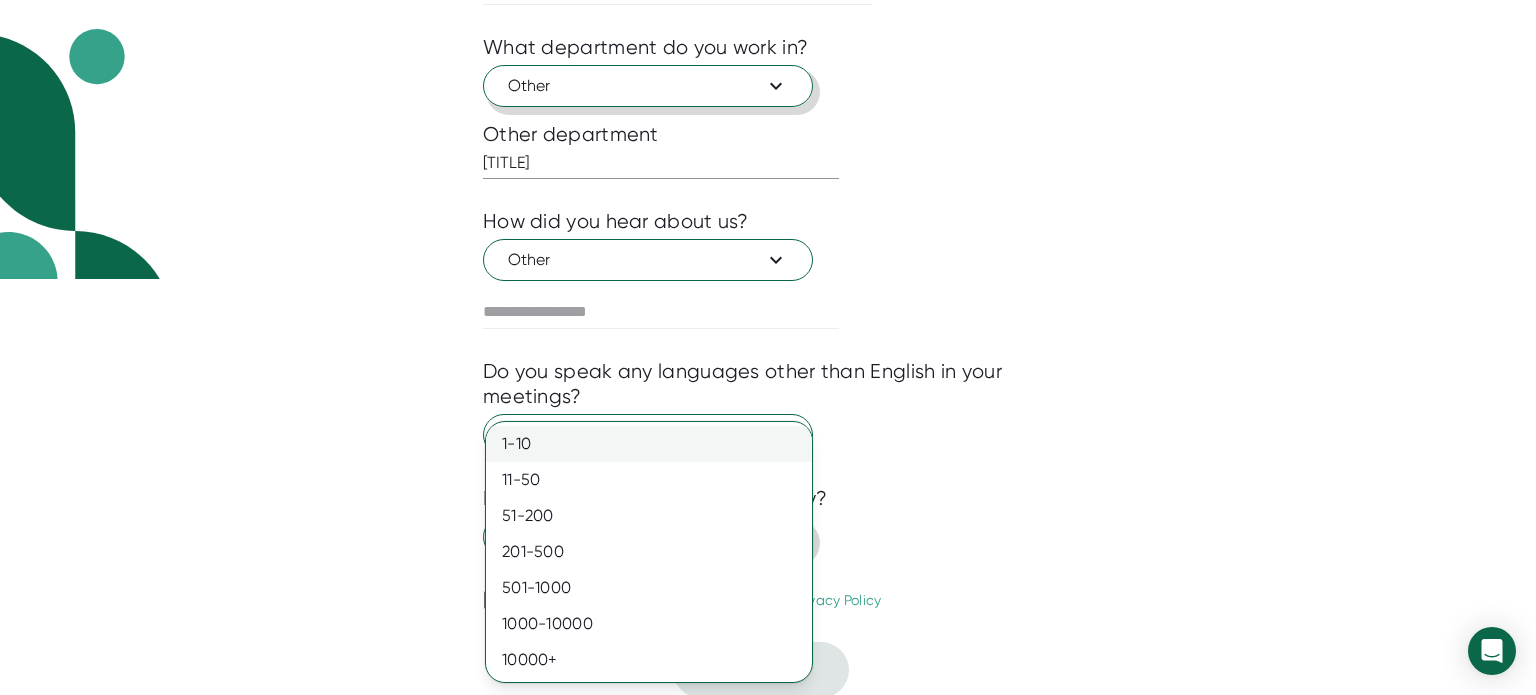 click on "1-10" at bounding box center [649, 444] 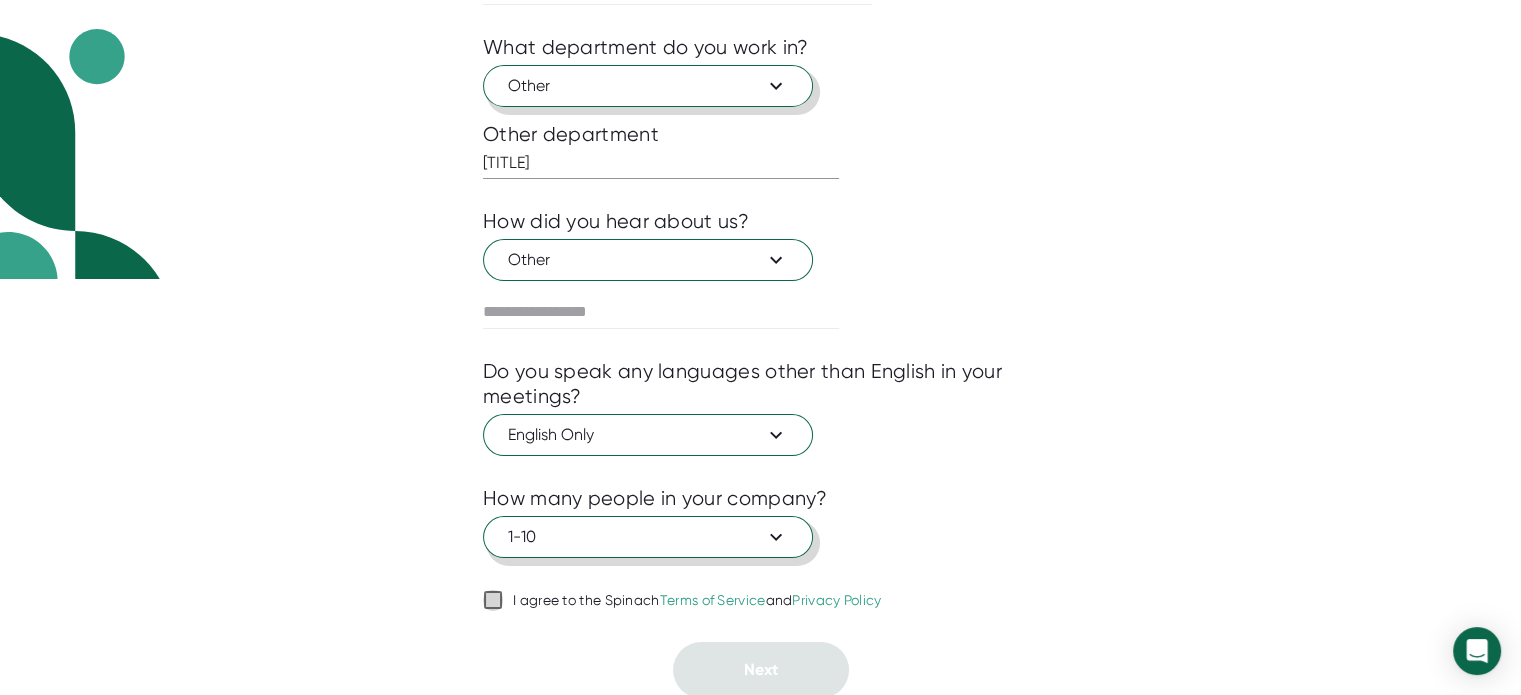 click on "I agree to the Spinach  Terms of Service  and  Privacy Policy" at bounding box center [493, 600] 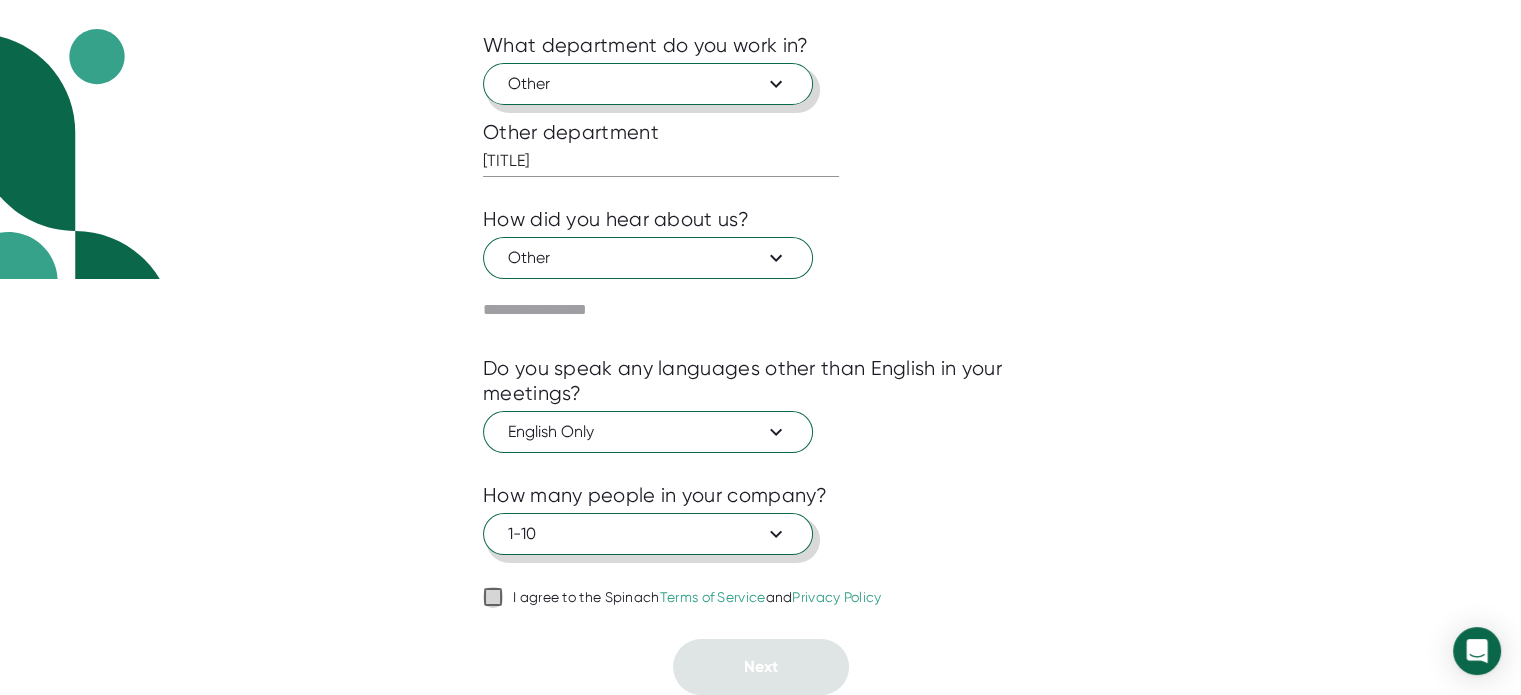 checkbox on "true" 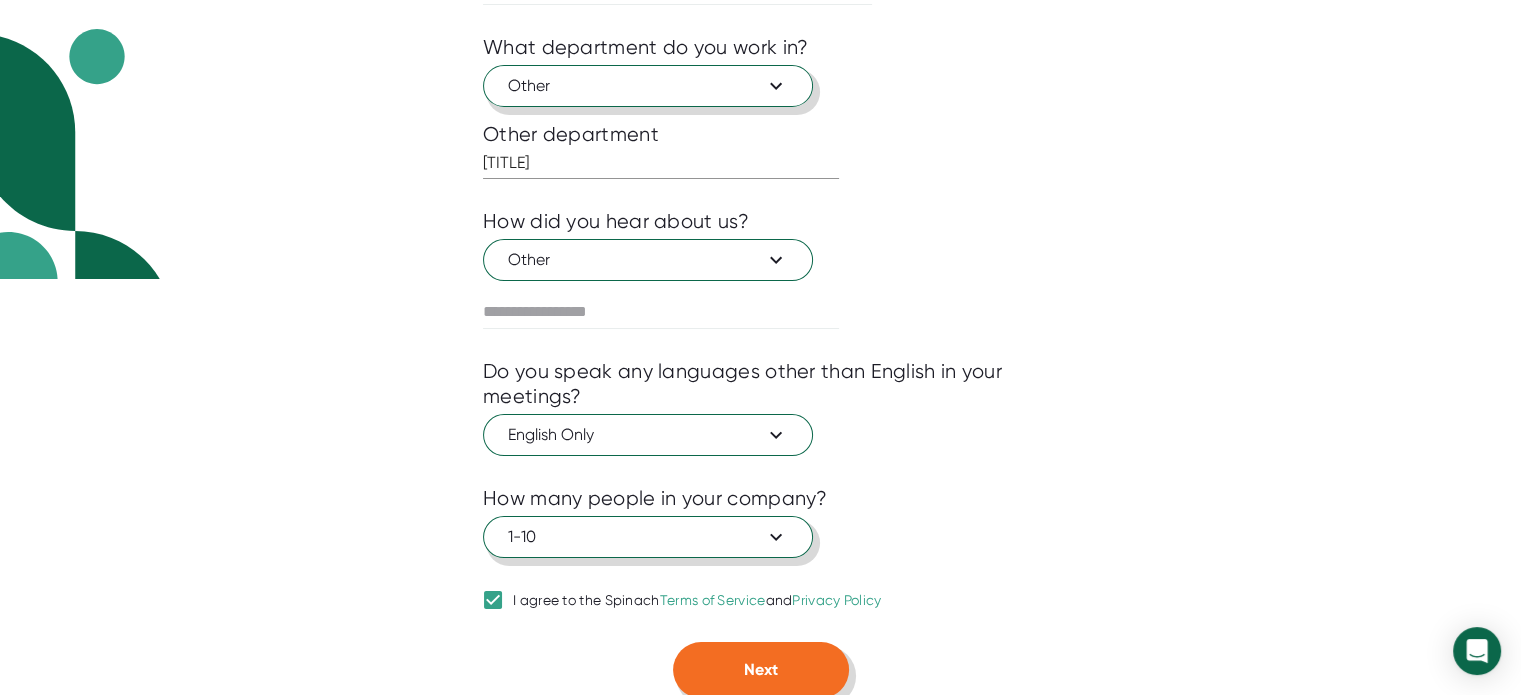 click on "Next" at bounding box center [761, 670] 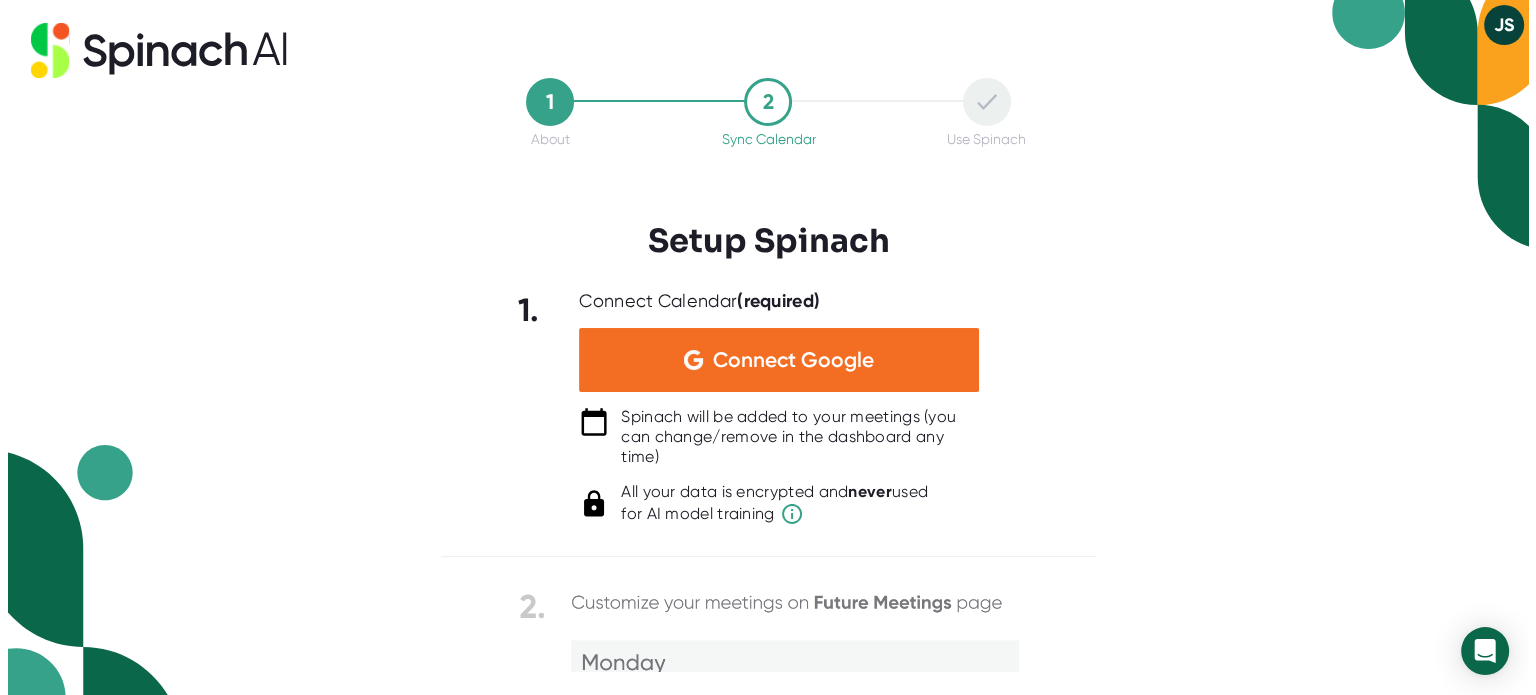 scroll, scrollTop: 0, scrollLeft: 0, axis: both 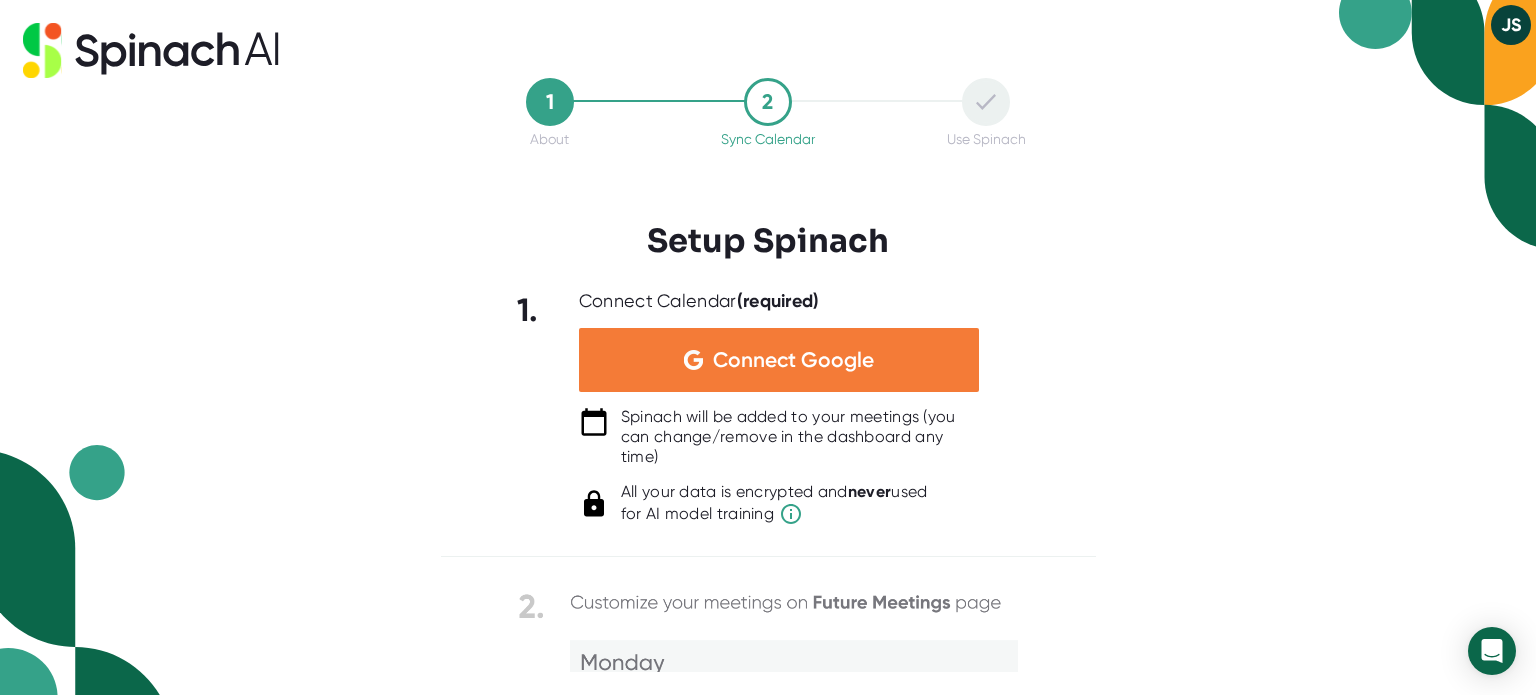 click on "Connect Google" at bounding box center (793, 360) 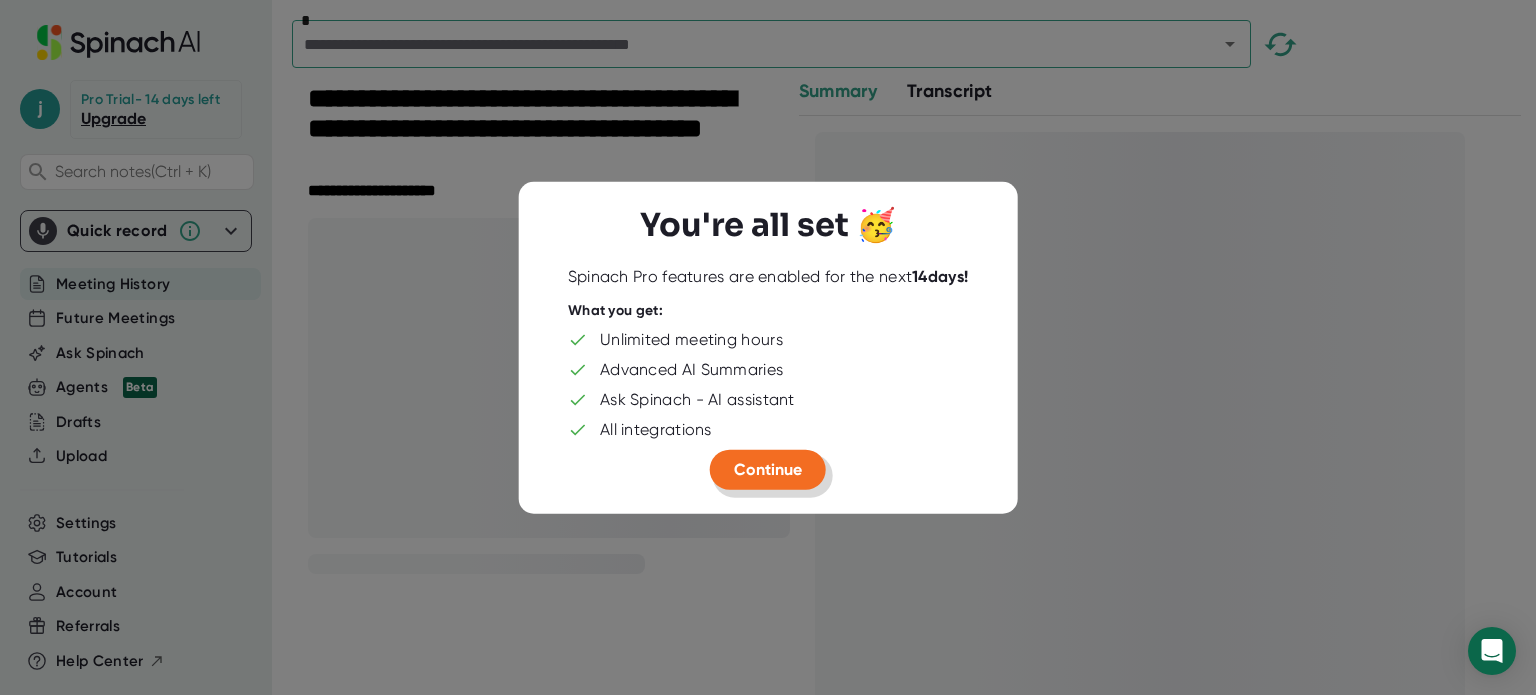 click on "Continue" at bounding box center [768, 468] 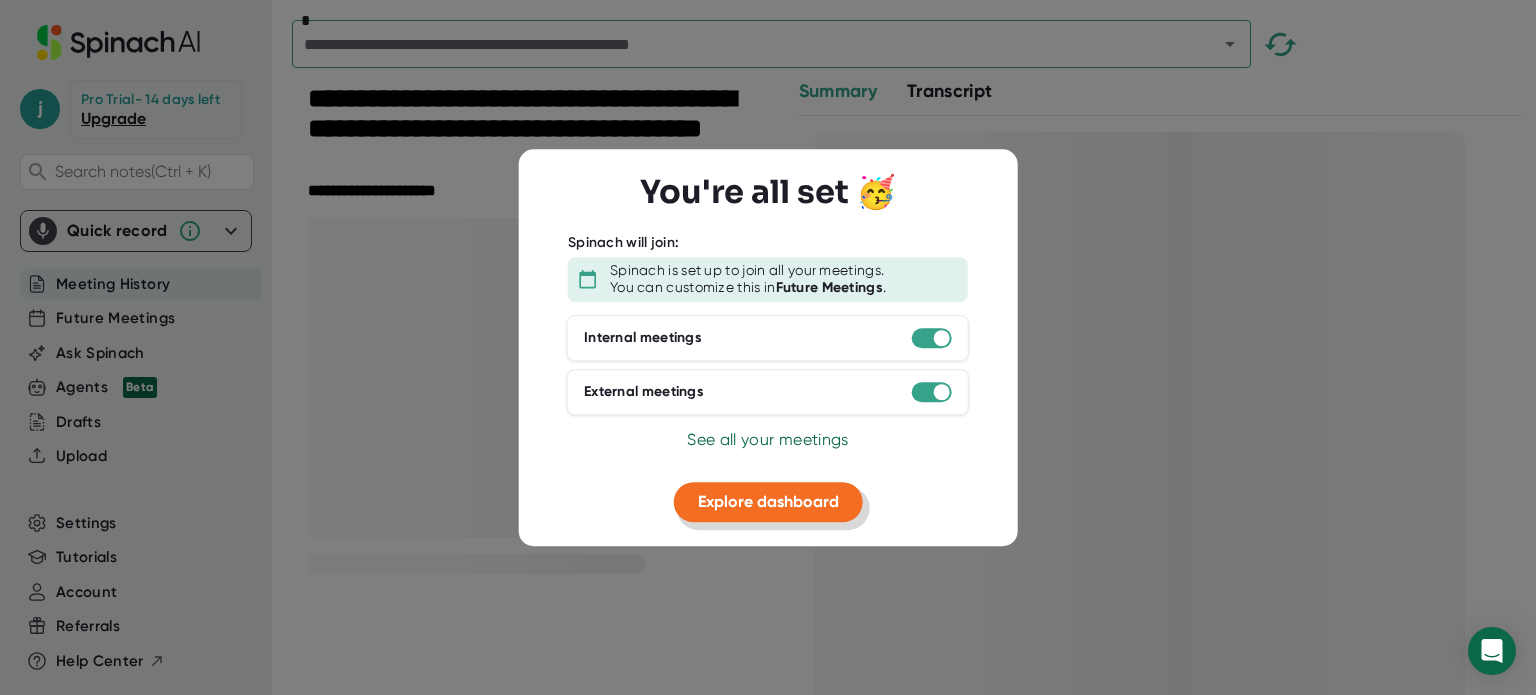 click on "Explore dashboard" at bounding box center (768, 501) 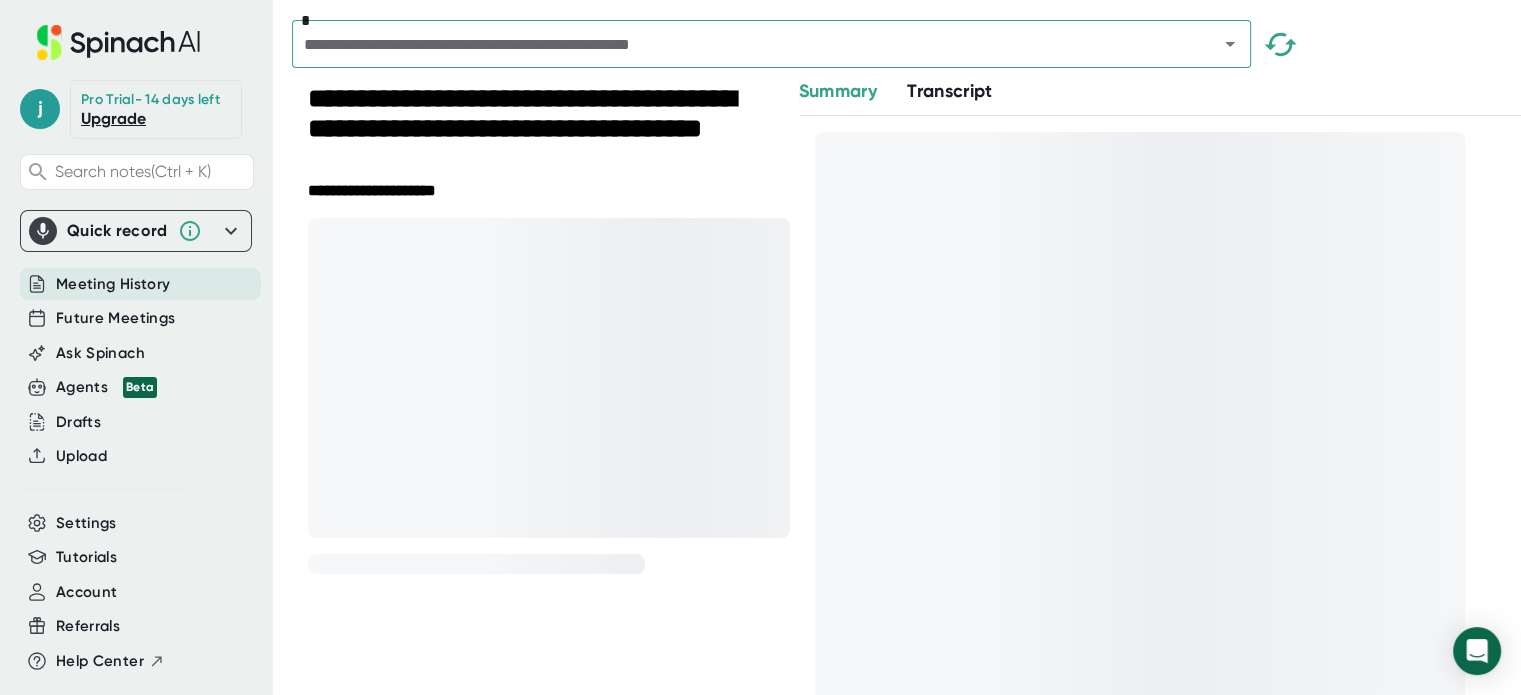 click on "Meeting History" at bounding box center (113, 284) 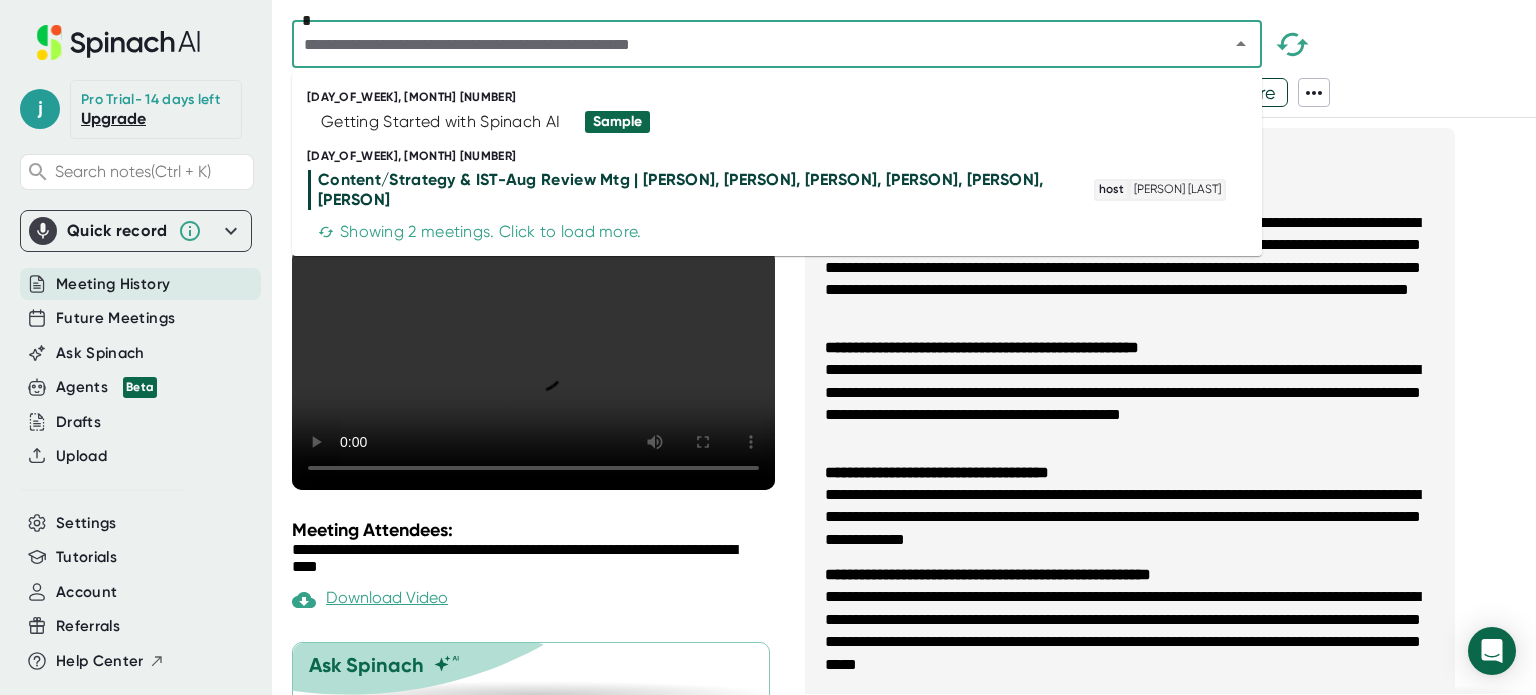 paste on "**********" 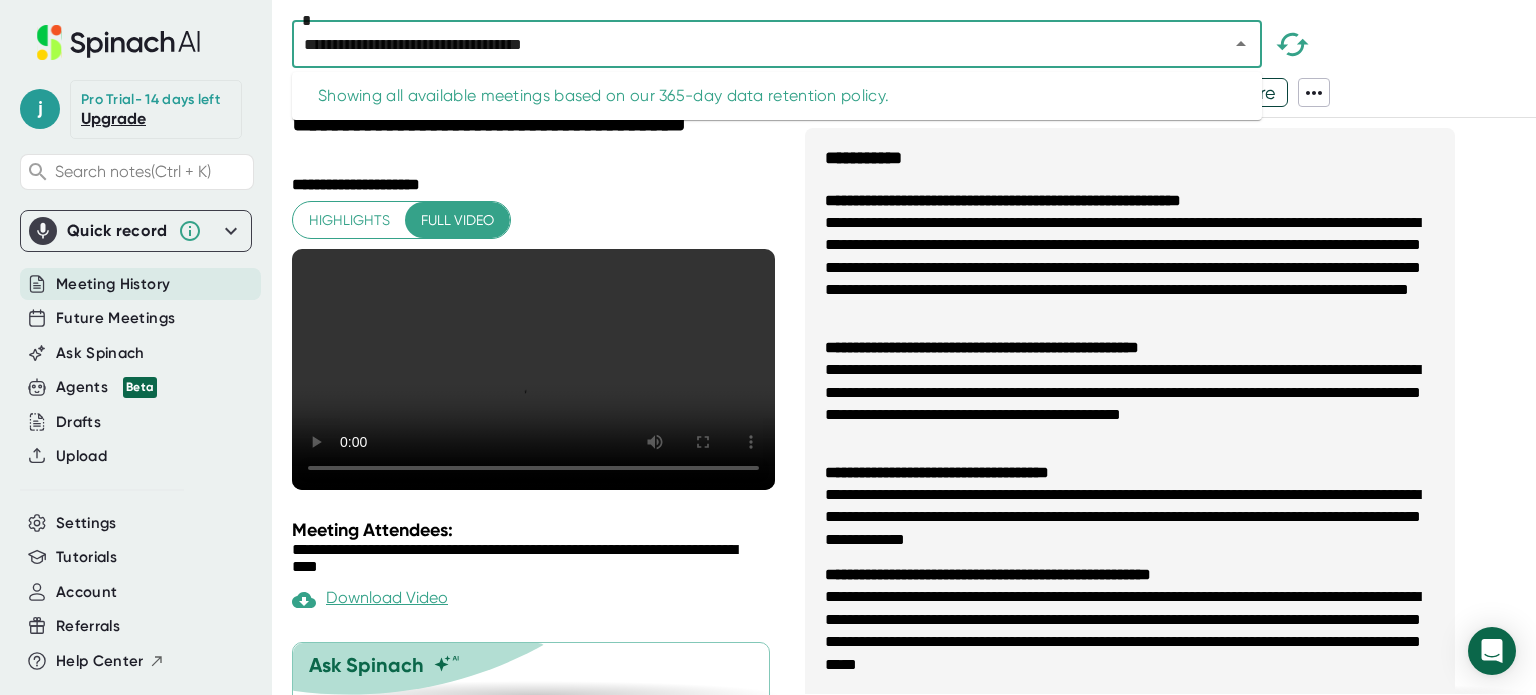 type on "**********" 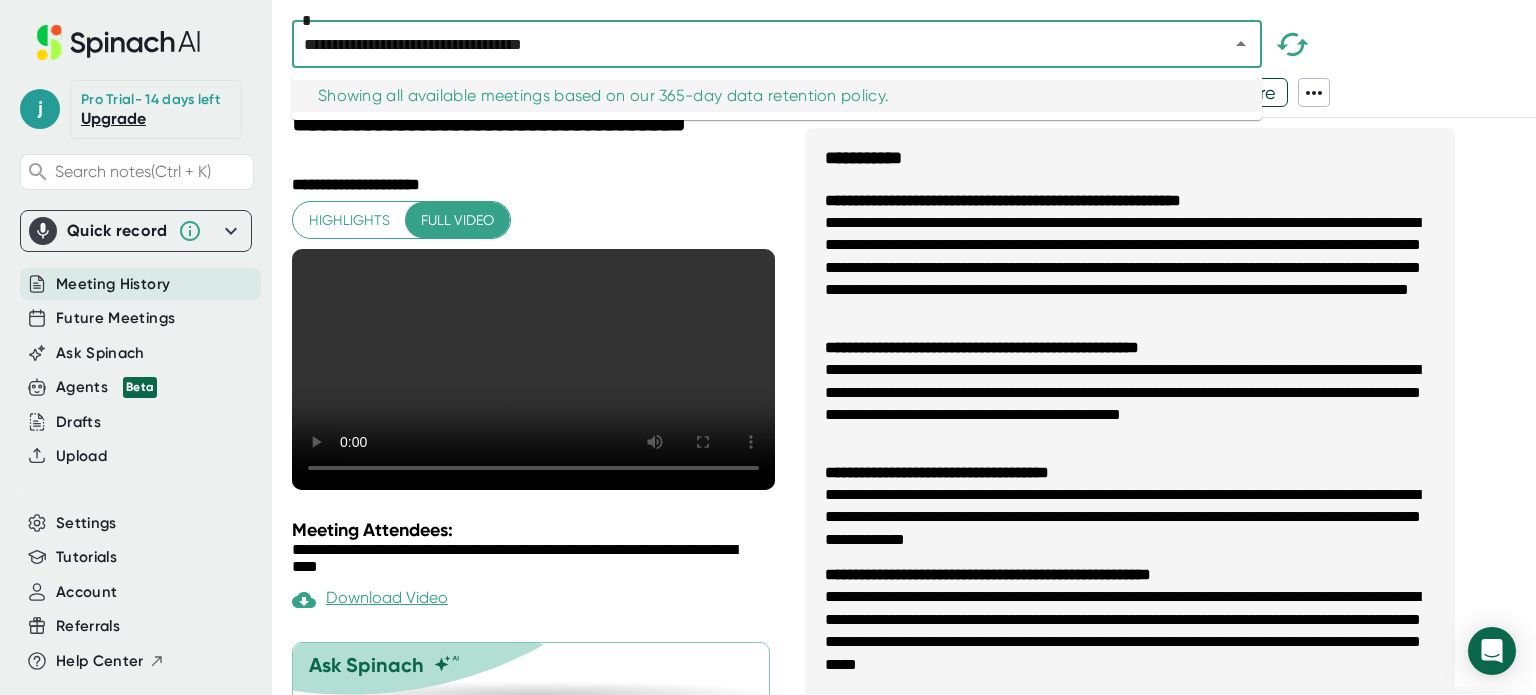 click on "**********" at bounding box center (747, 44) 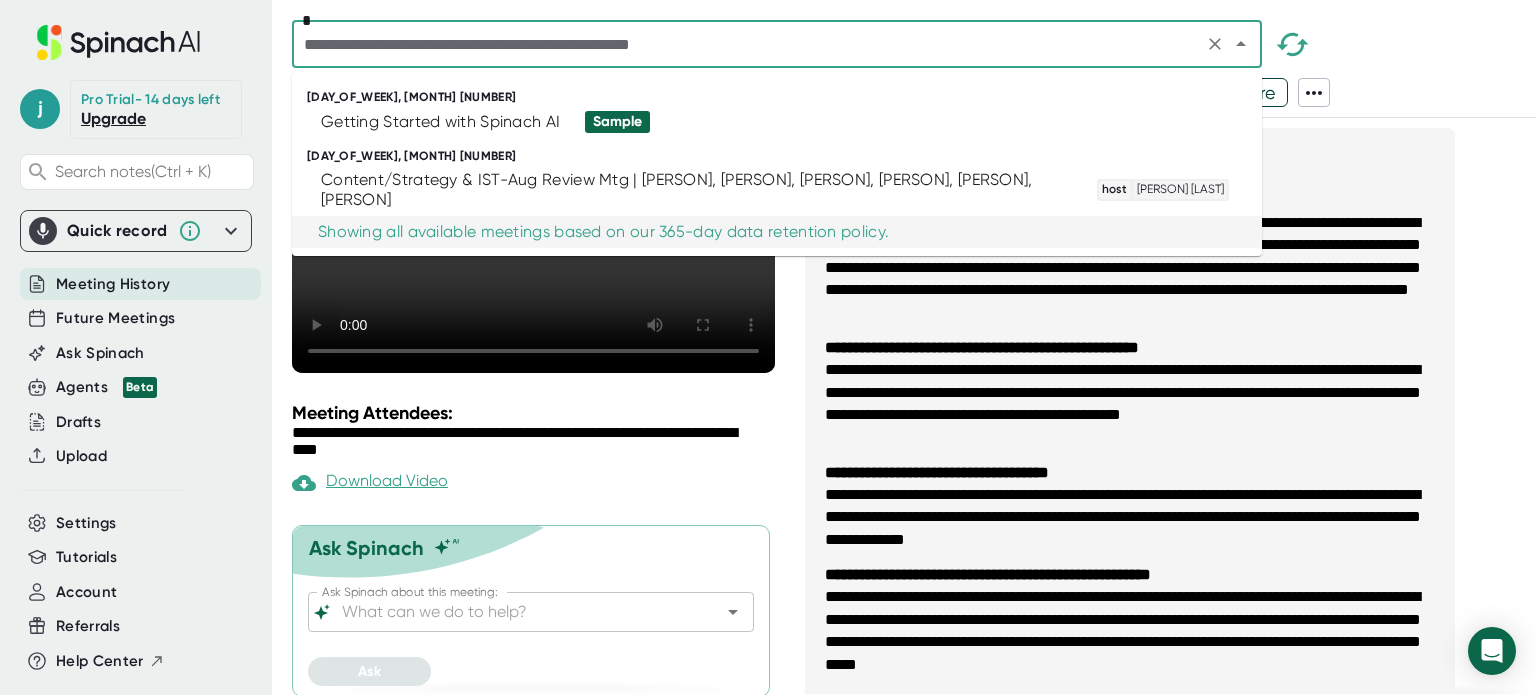 paste on "**********" 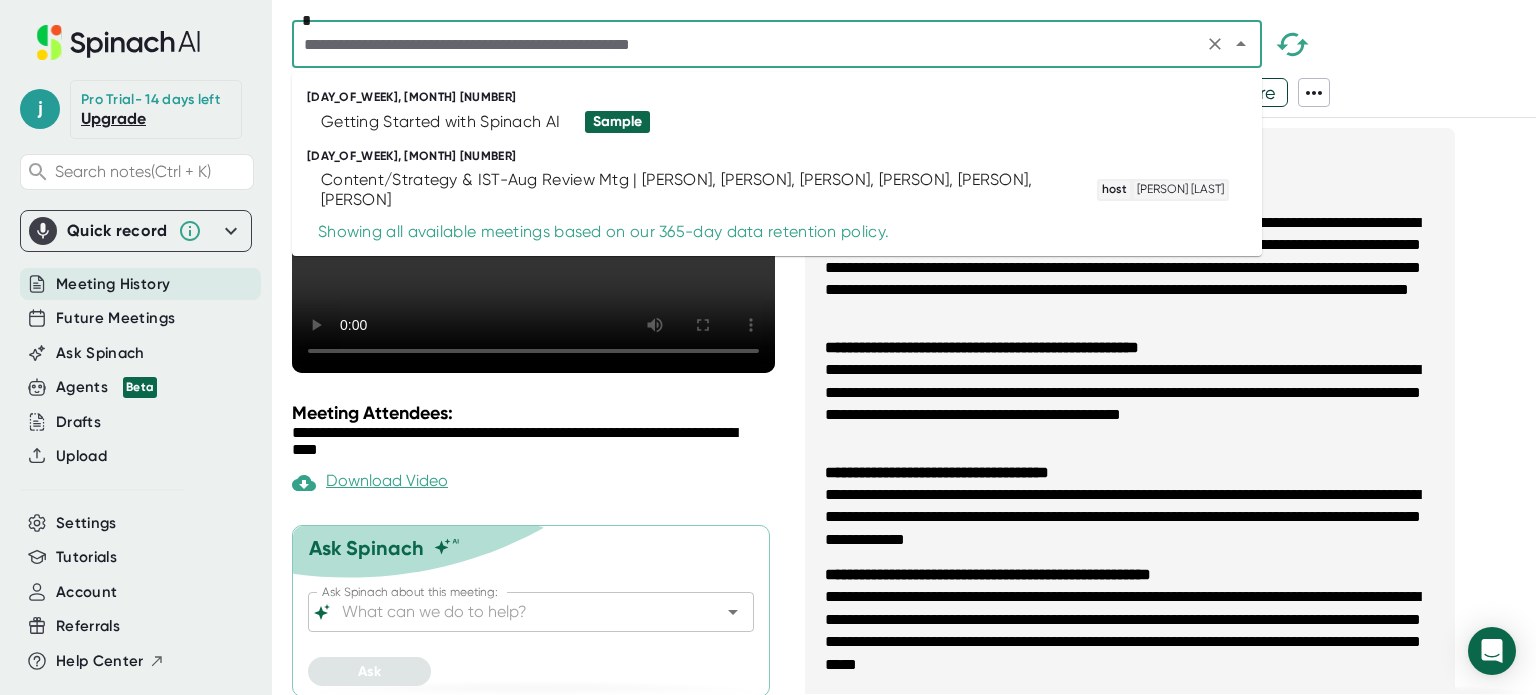 click at bounding box center (747, 44) 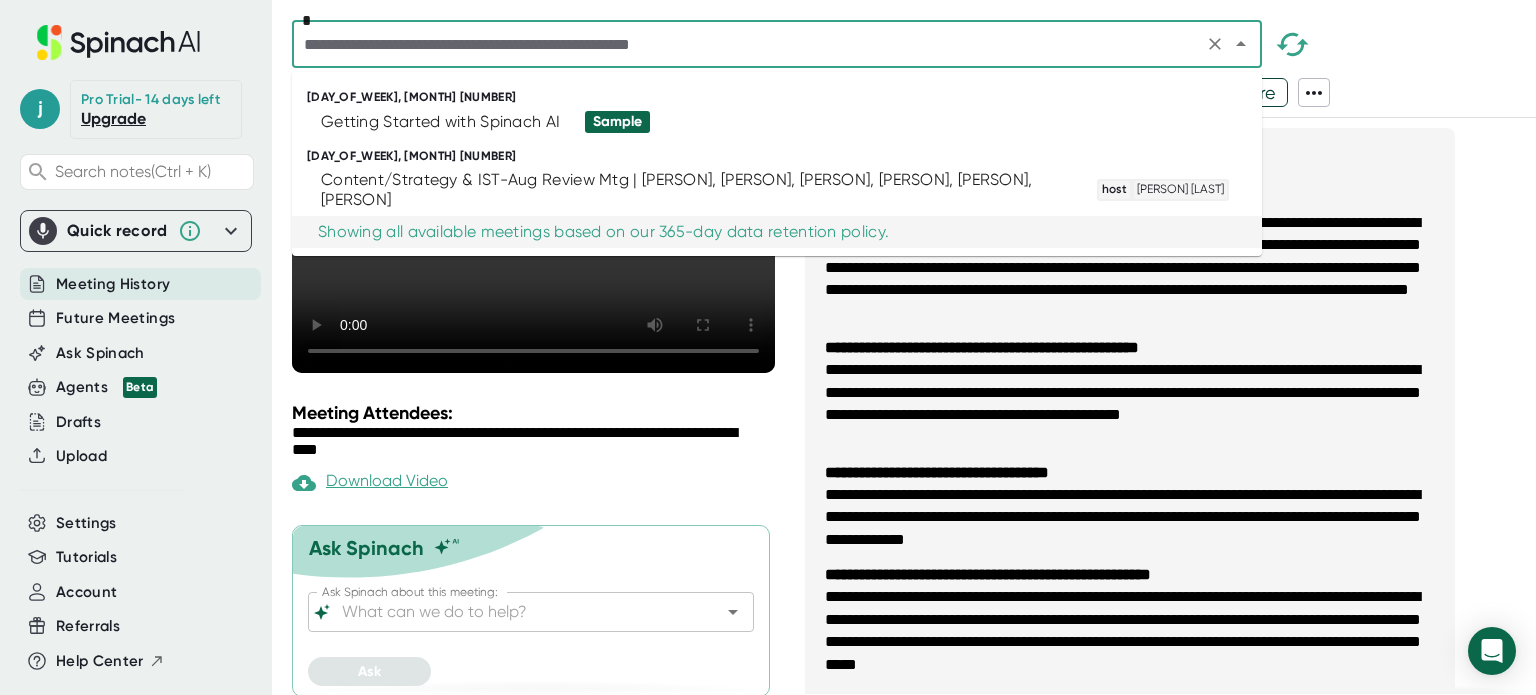 click on "**********" at bounding box center (528, 442) 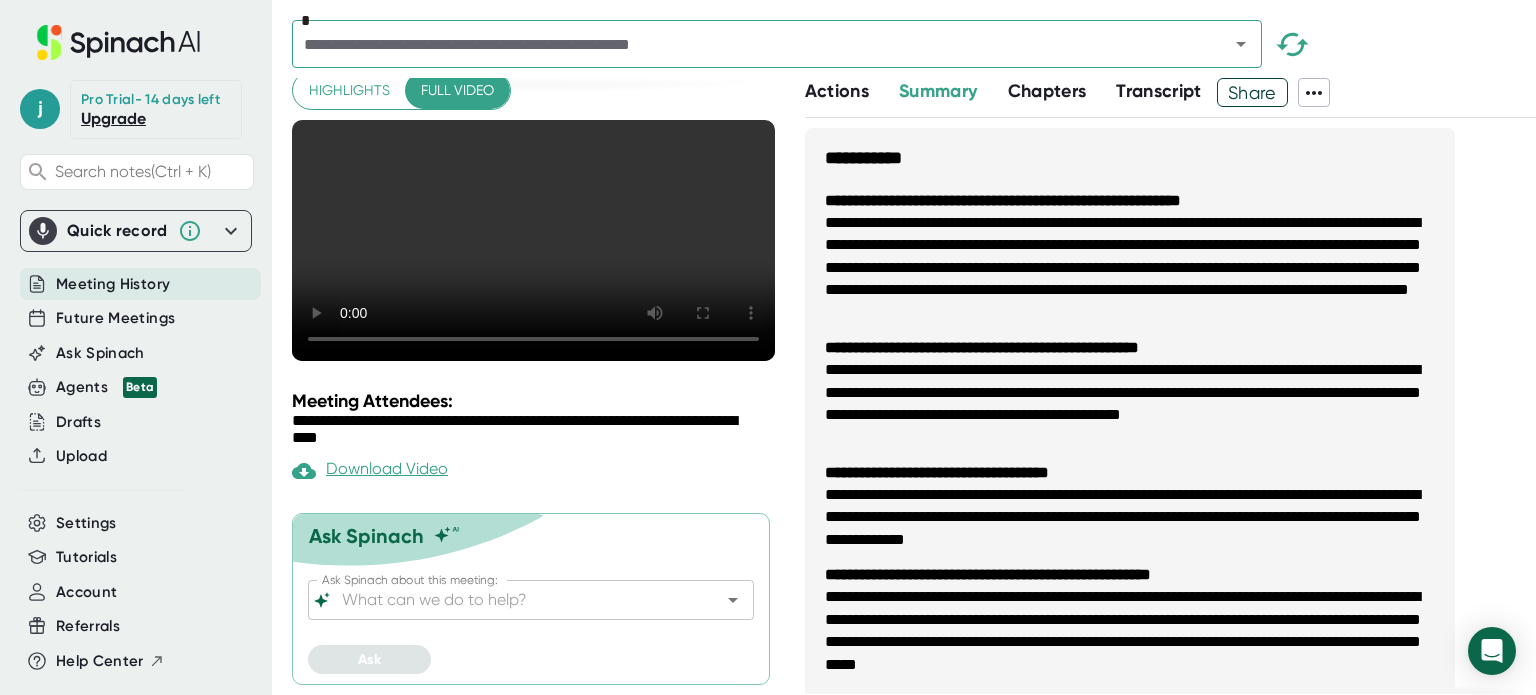 scroll, scrollTop: 32, scrollLeft: 0, axis: vertical 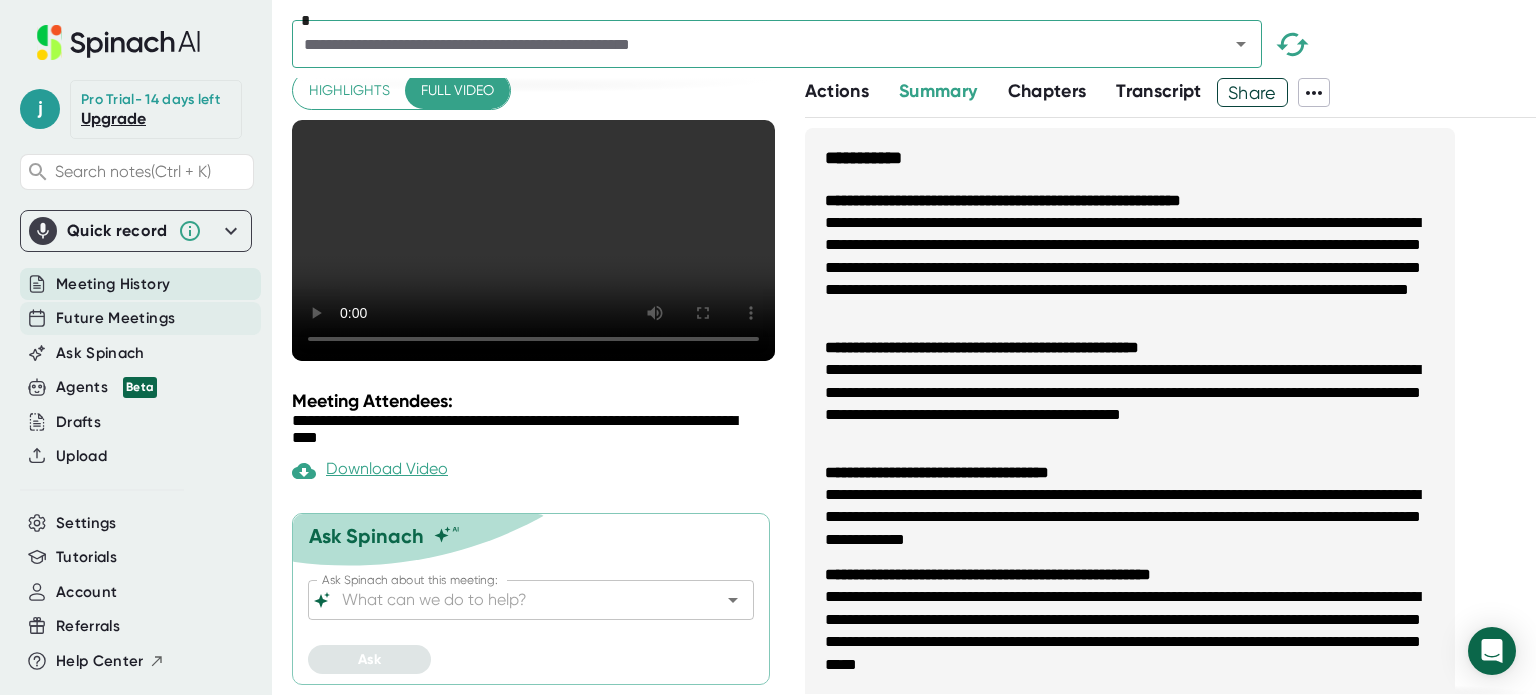 click on "Future Meetings" at bounding box center [113, 284] 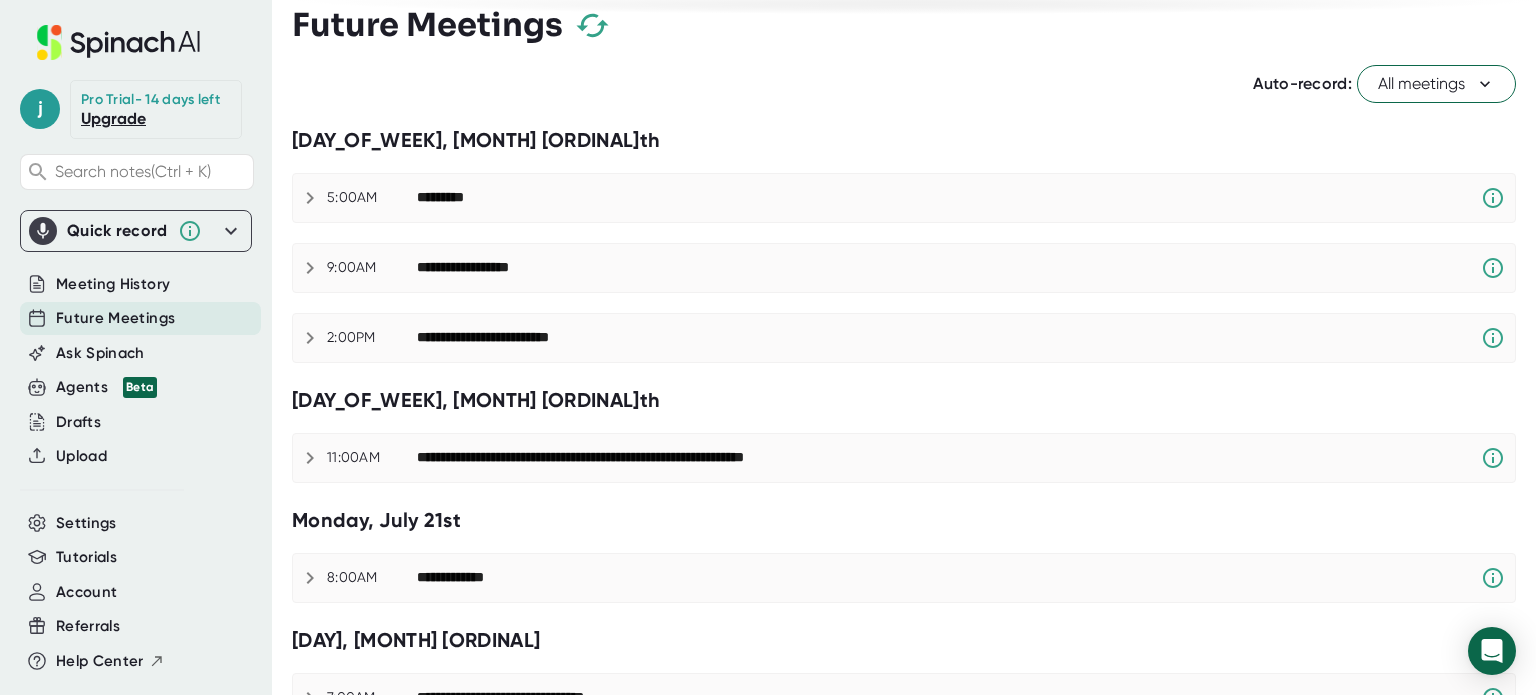scroll, scrollTop: 0, scrollLeft: 0, axis: both 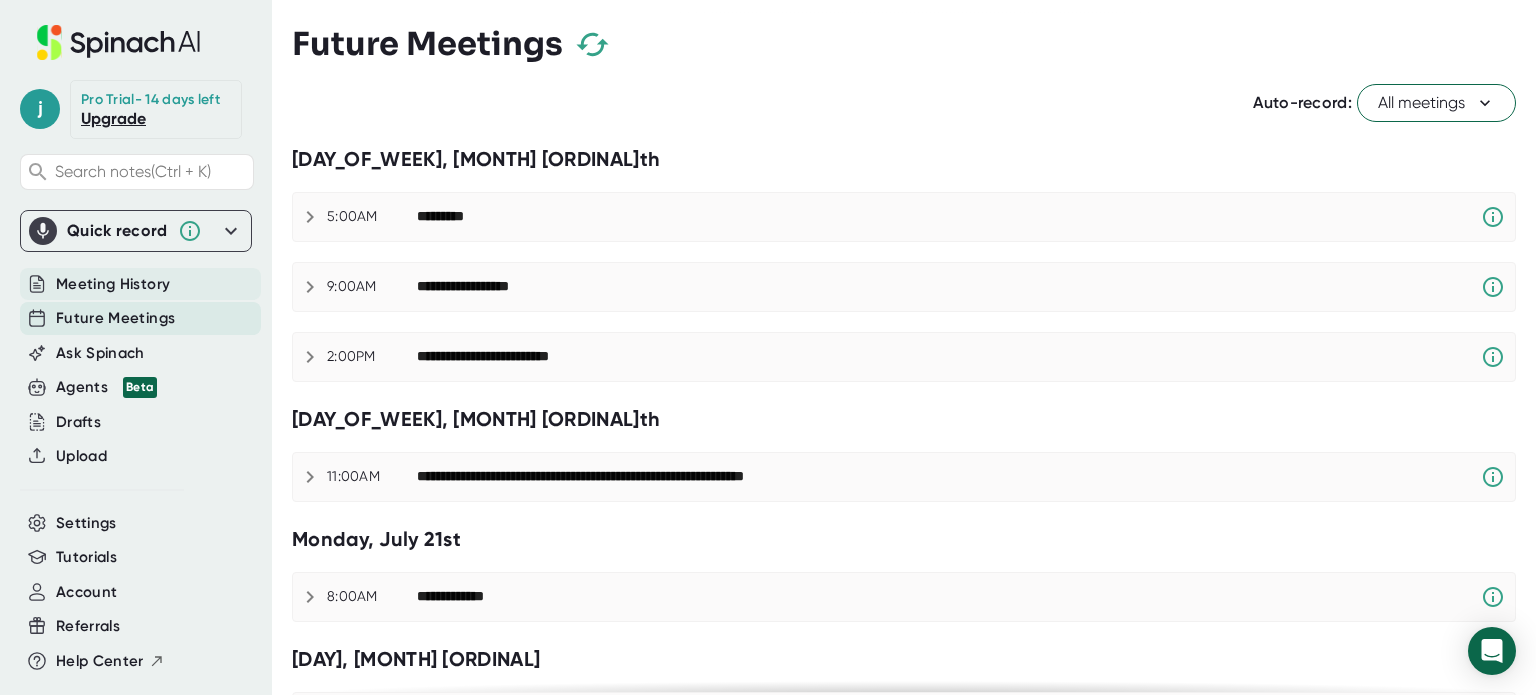 click on "Meeting History" at bounding box center [113, 284] 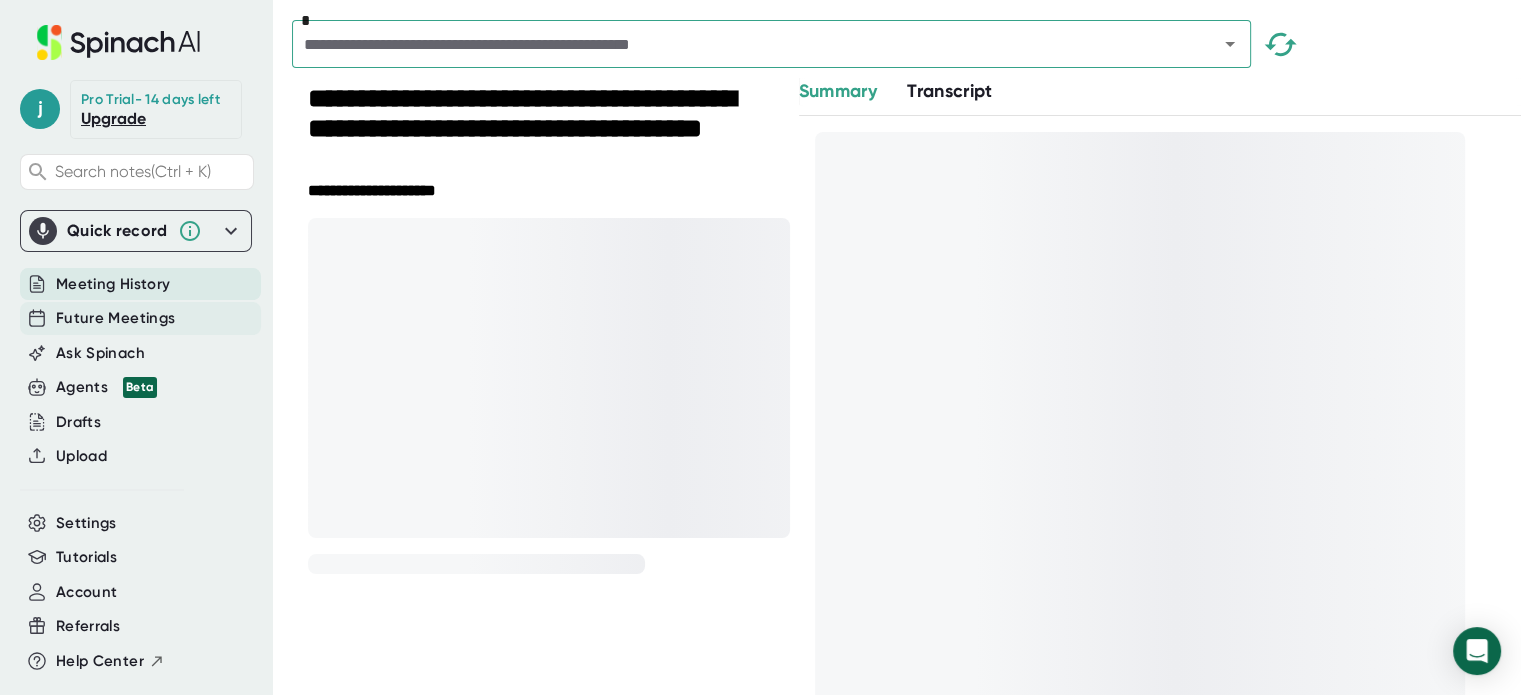 click on "Future Meetings" at bounding box center (113, 284) 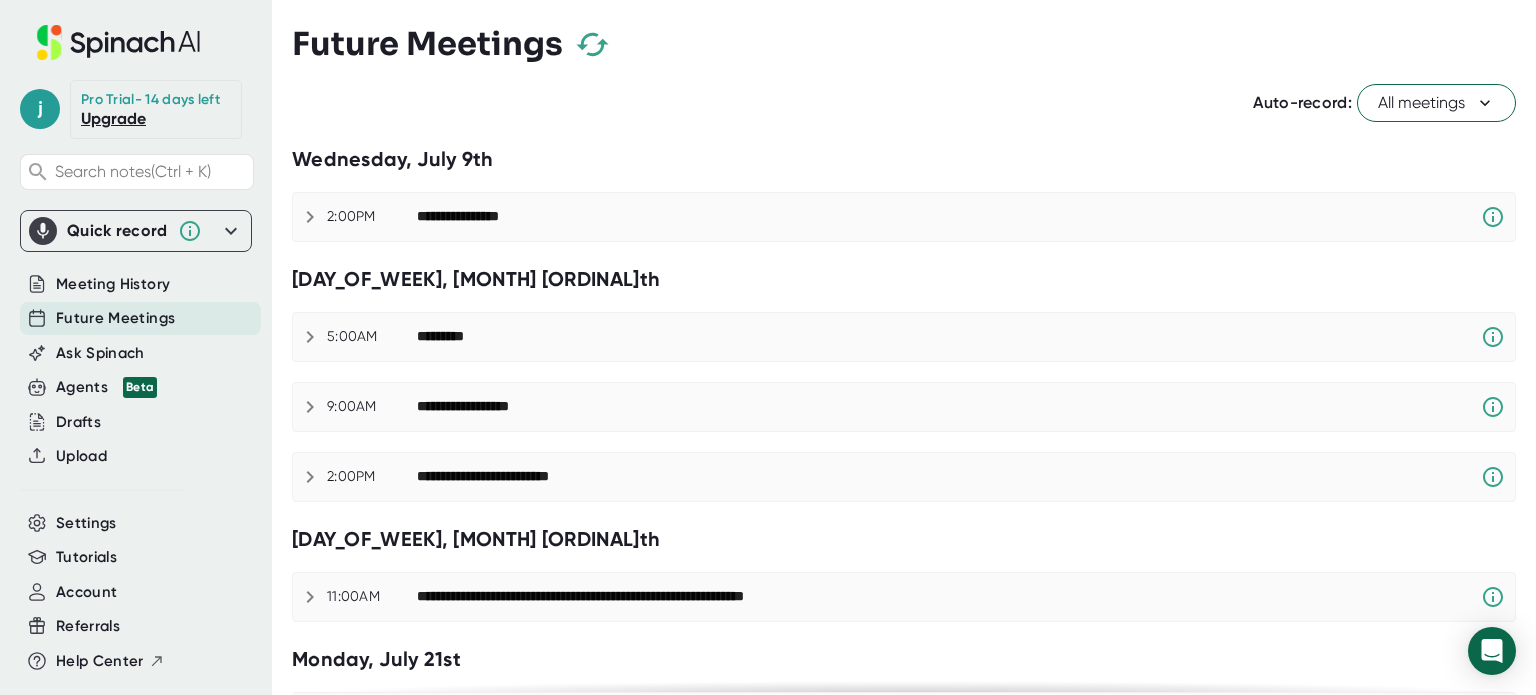 click on "**********" at bounding box center (473, 217) 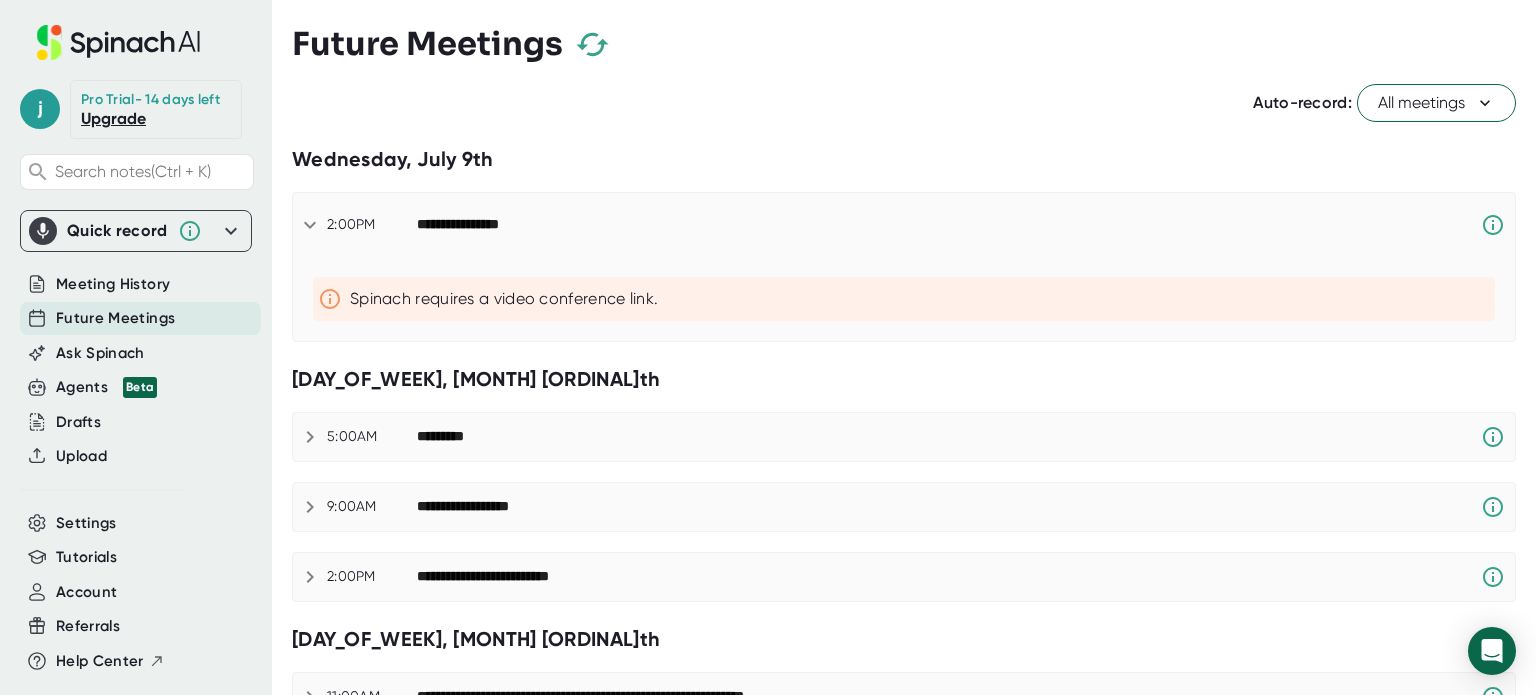 click on "Spinach requires a video conference link." at bounding box center (918, 299) 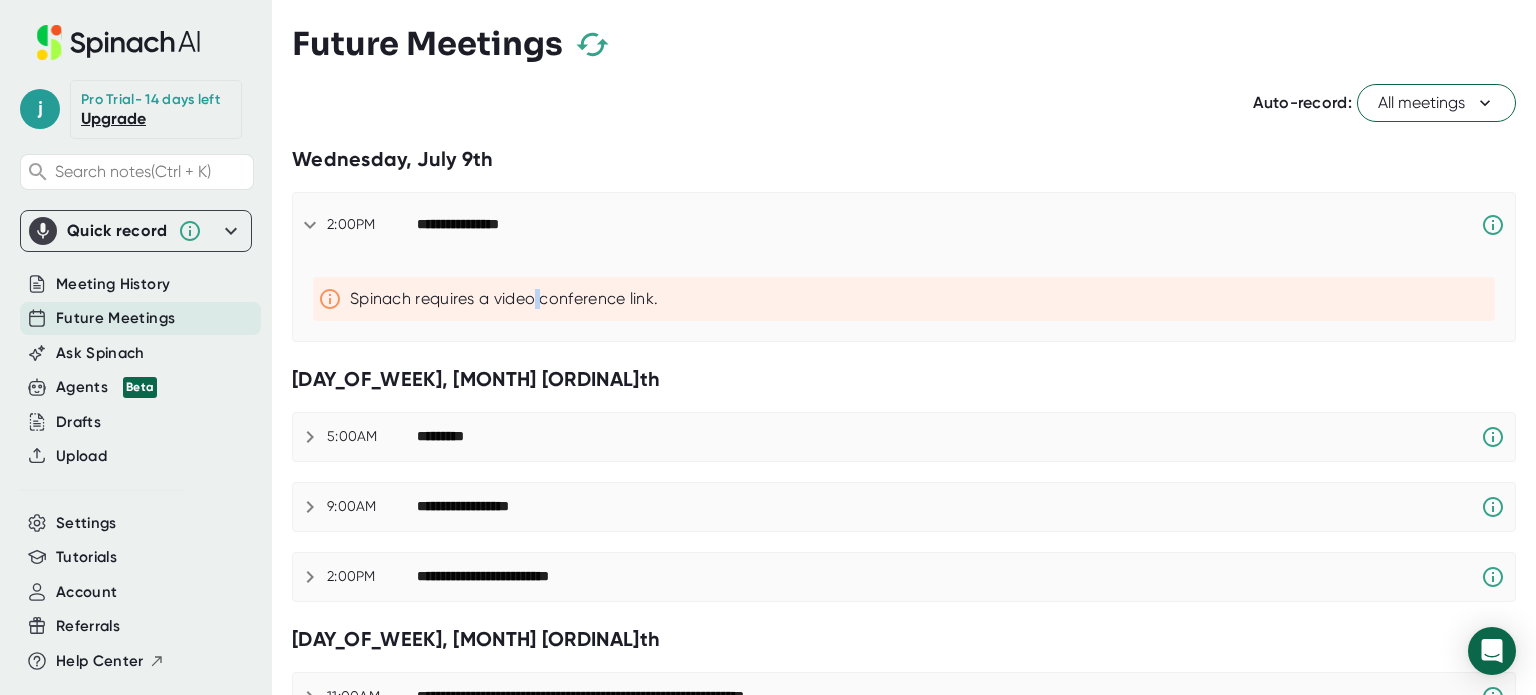 click on "Spinach requires a video conference link." at bounding box center [918, 299] 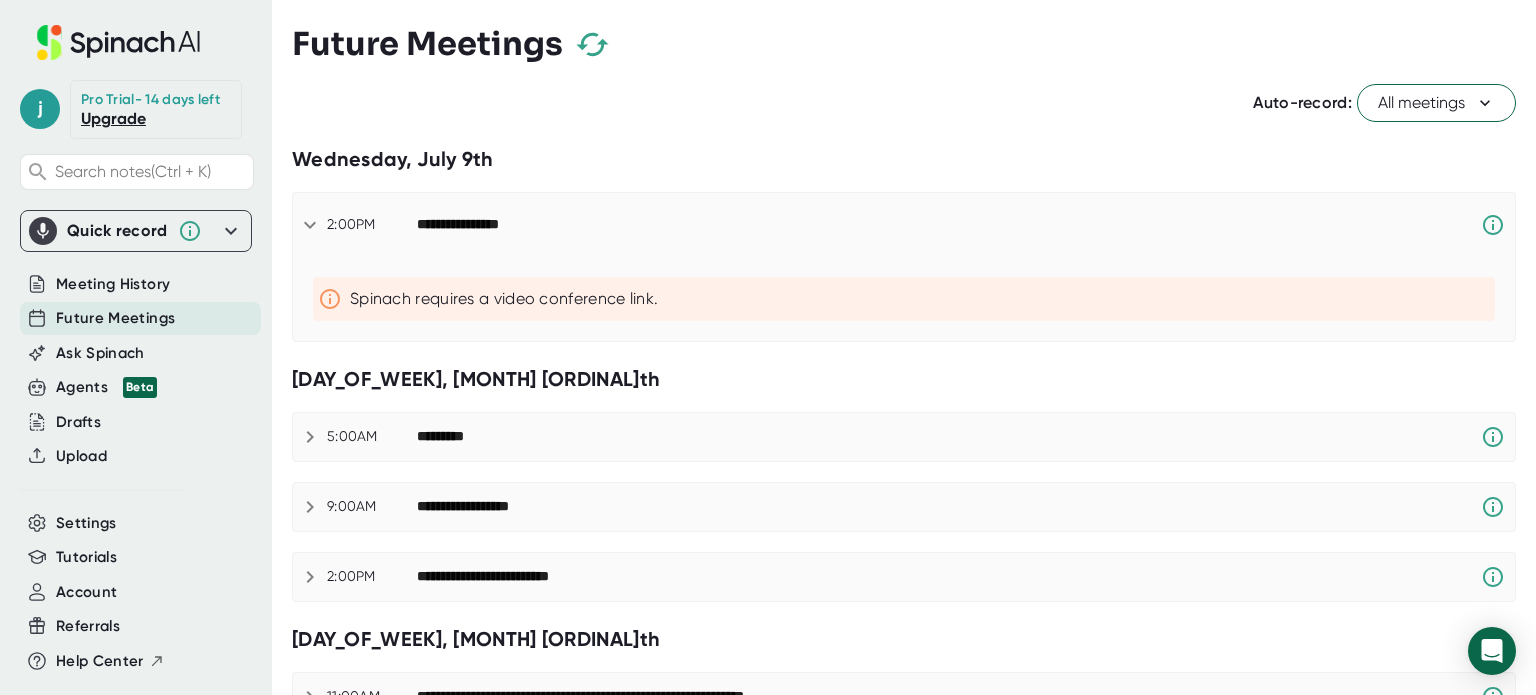 click on "Spinach requires a video conference link." at bounding box center [918, 299] 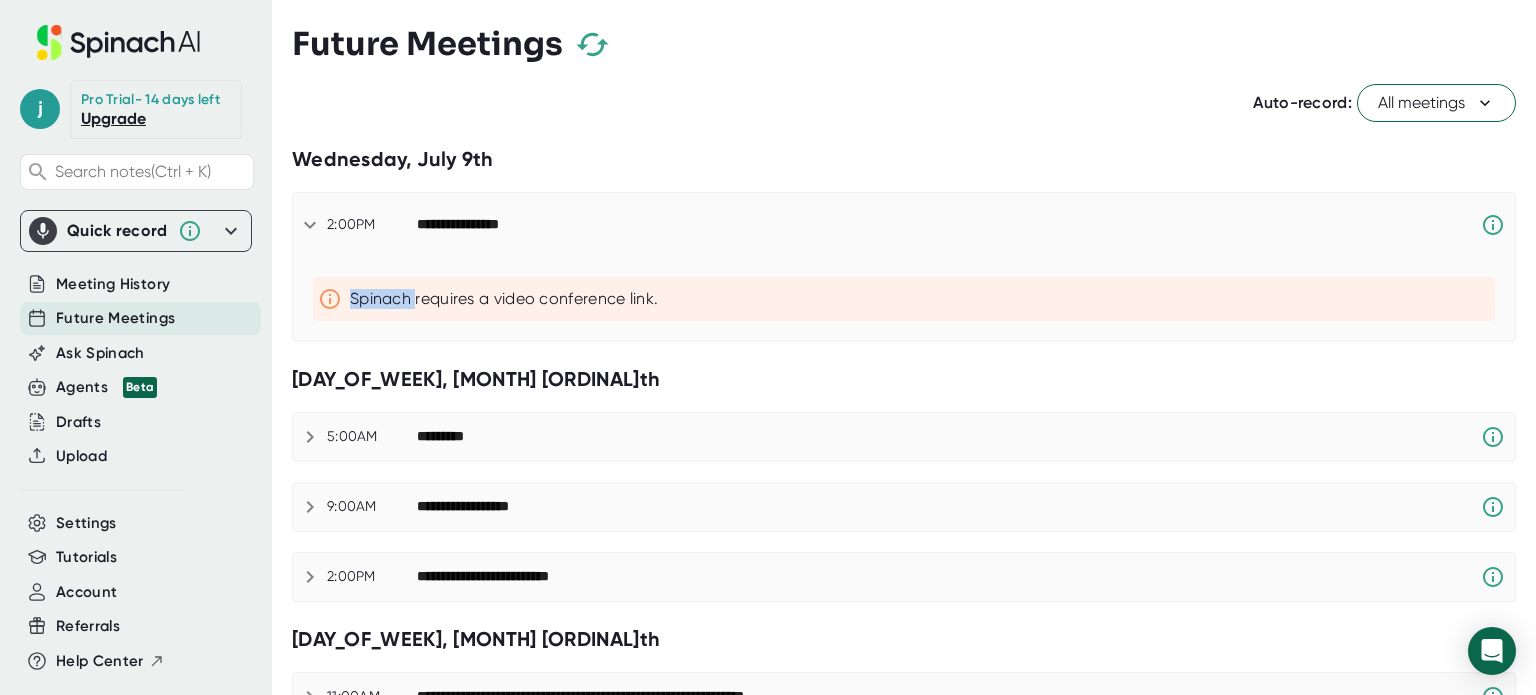 click on "Spinach requires a video conference link." at bounding box center (918, 299) 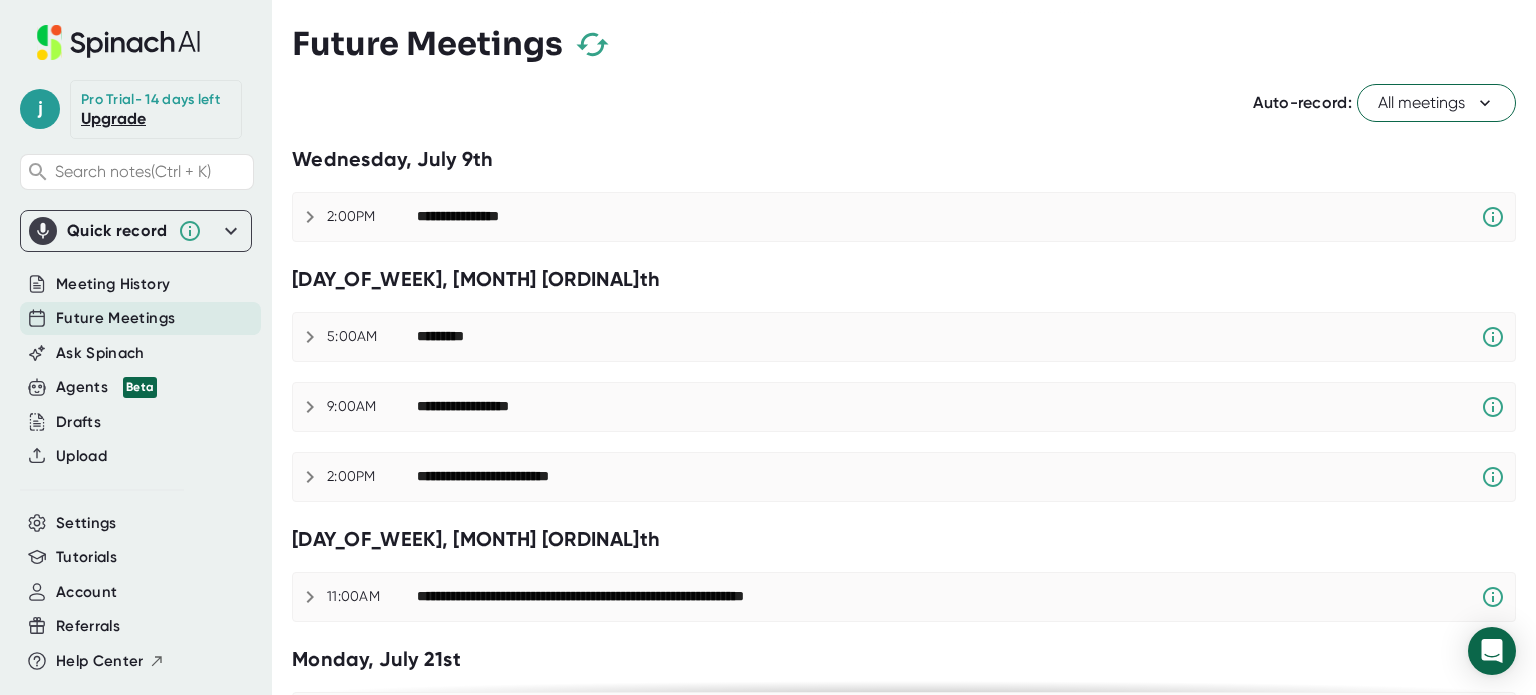 click on "**********" at bounding box center [949, 217] 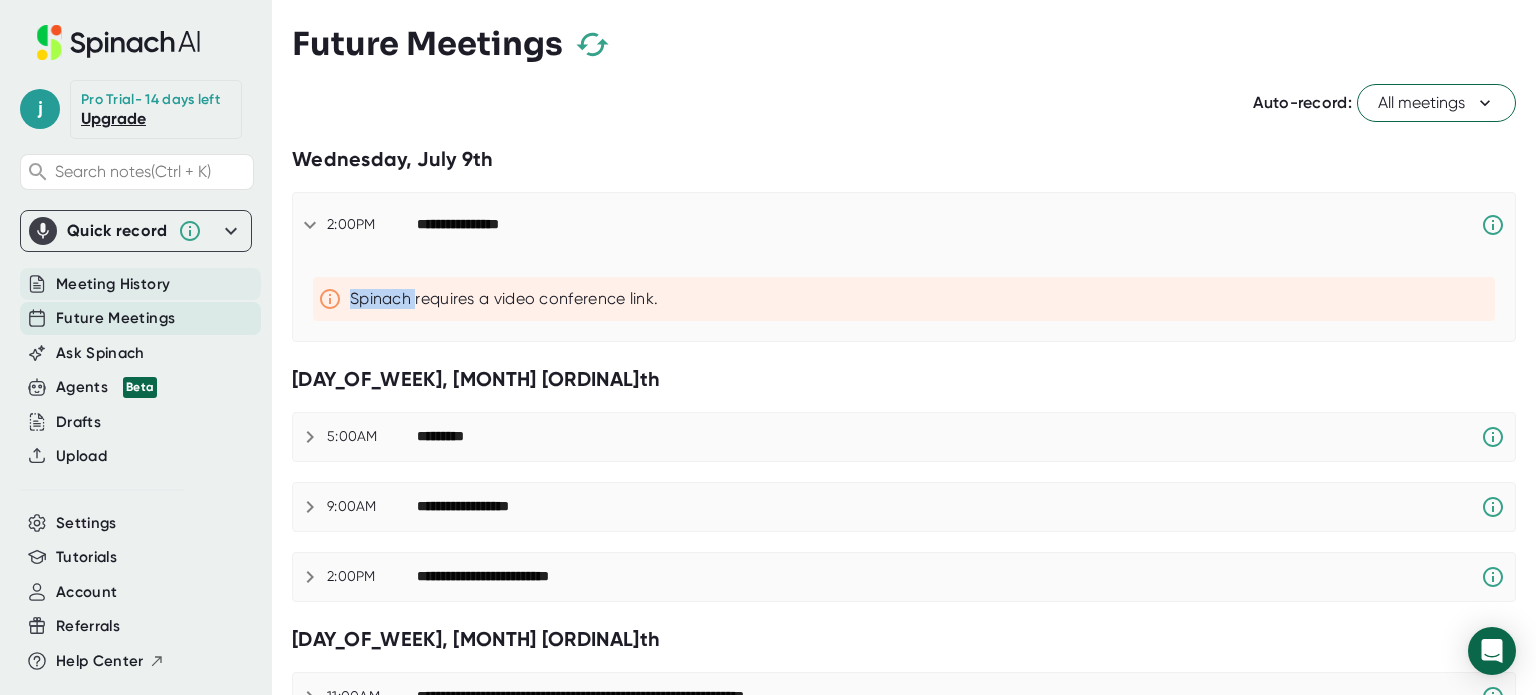 click on "Meeting History" at bounding box center [113, 284] 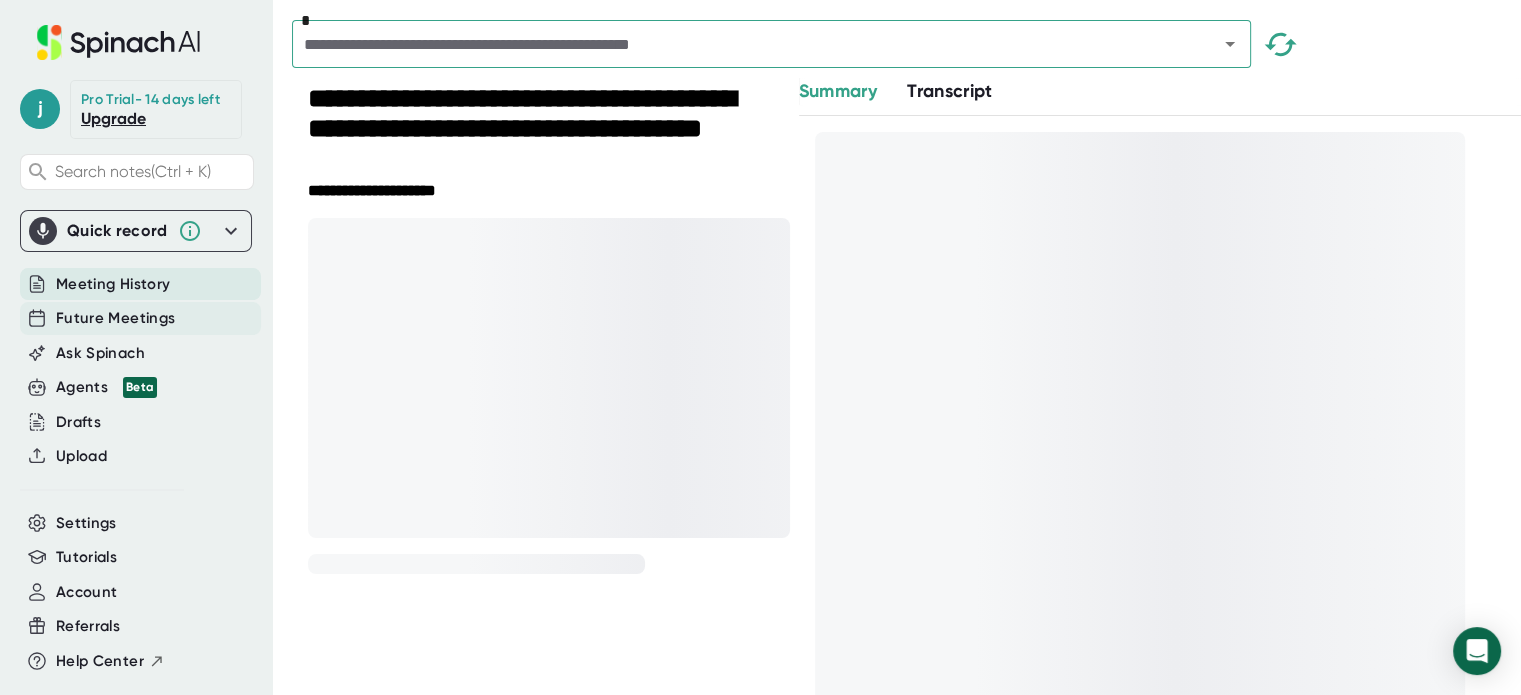 click on "Future Meetings" at bounding box center (113, 284) 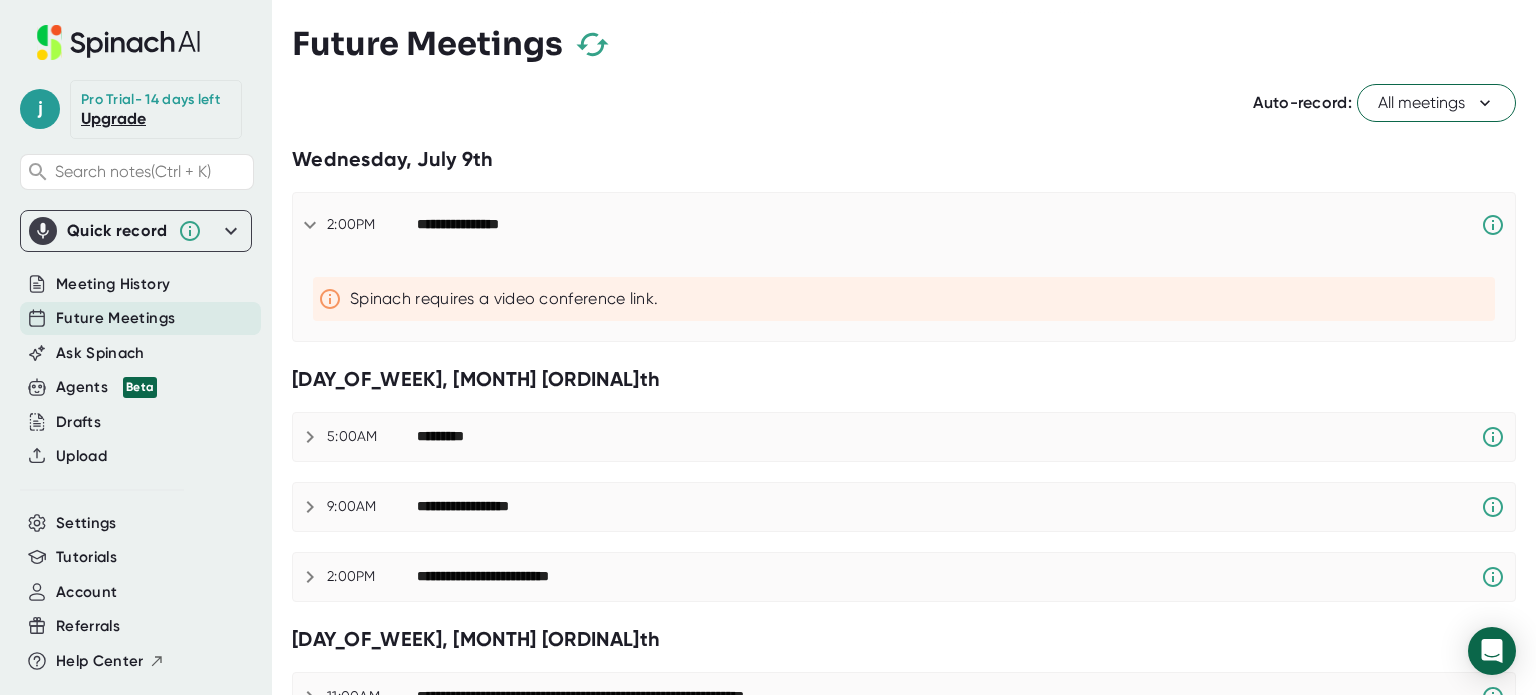click on "**********" at bounding box center [473, 225] 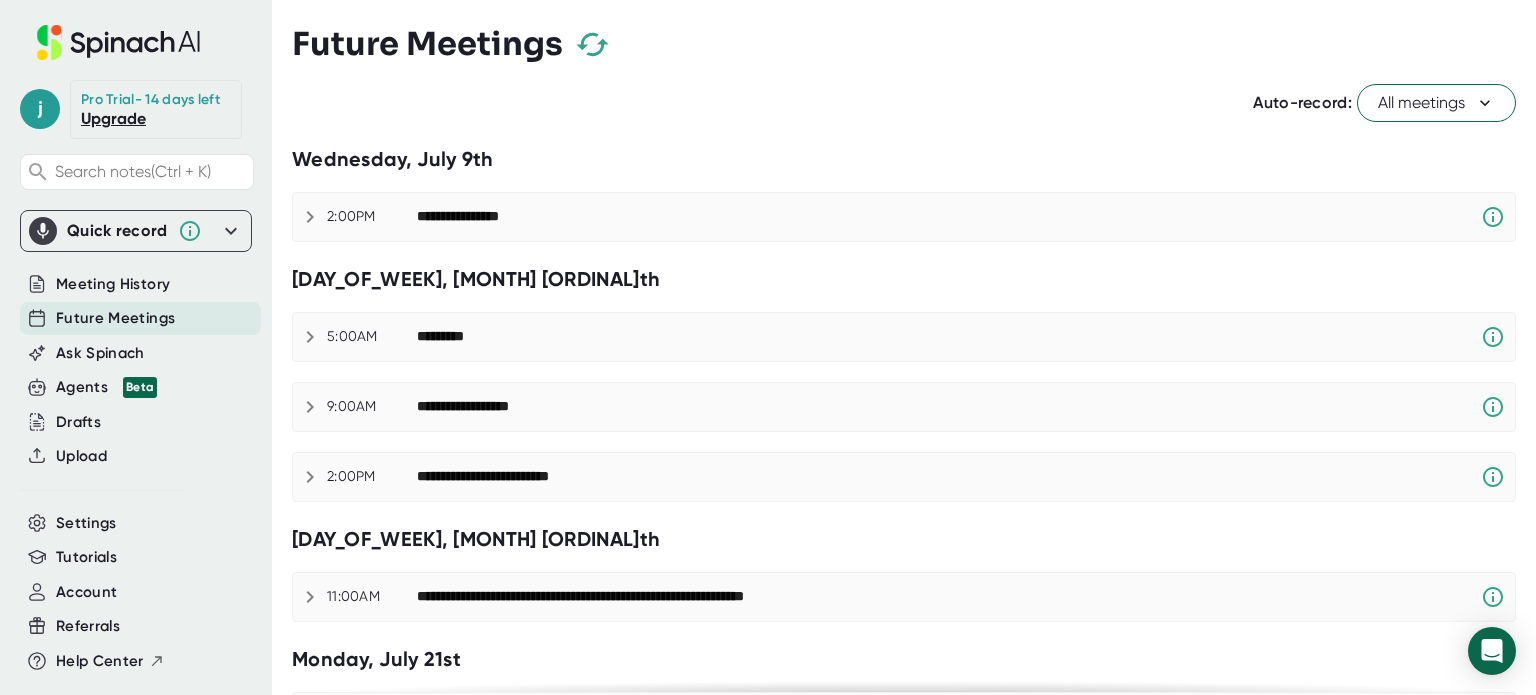 click on "**********" at bounding box center (473, 217) 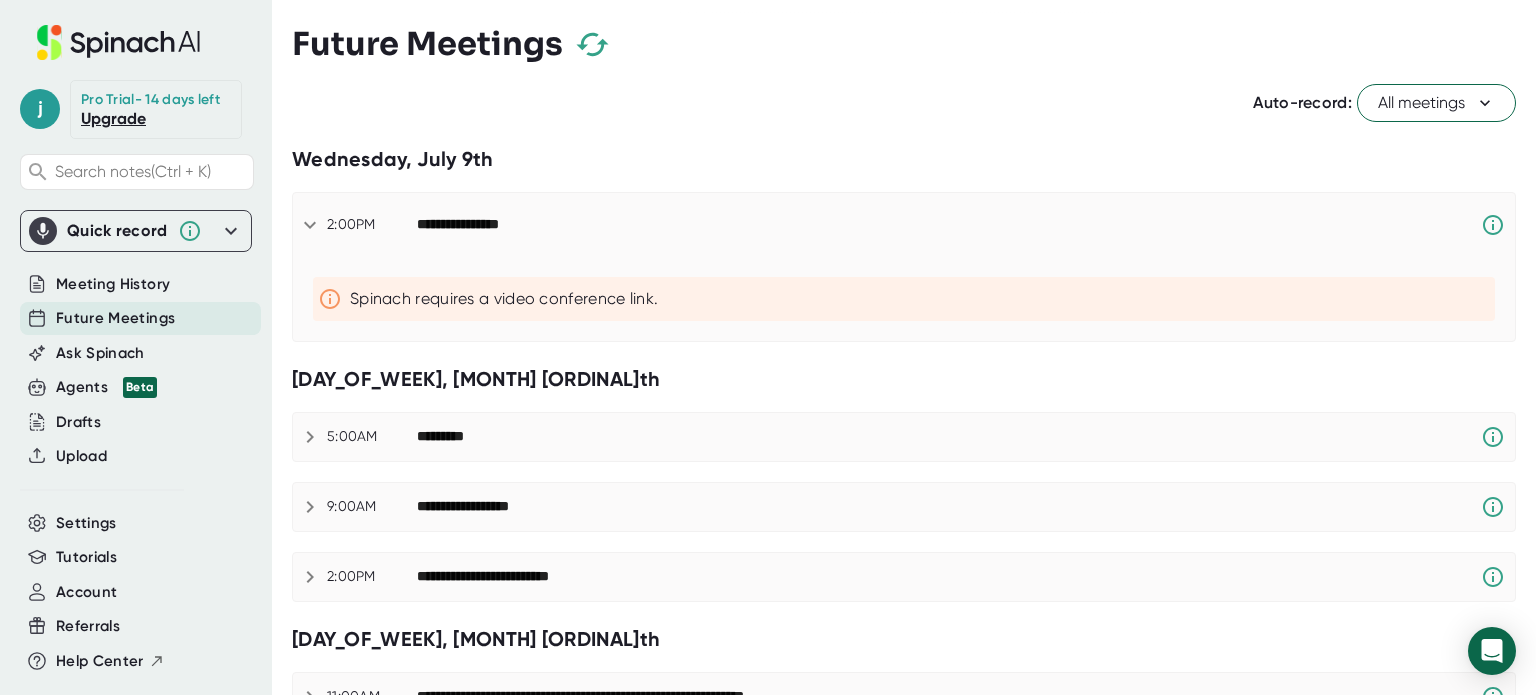 click on "**********" at bounding box center (473, 225) 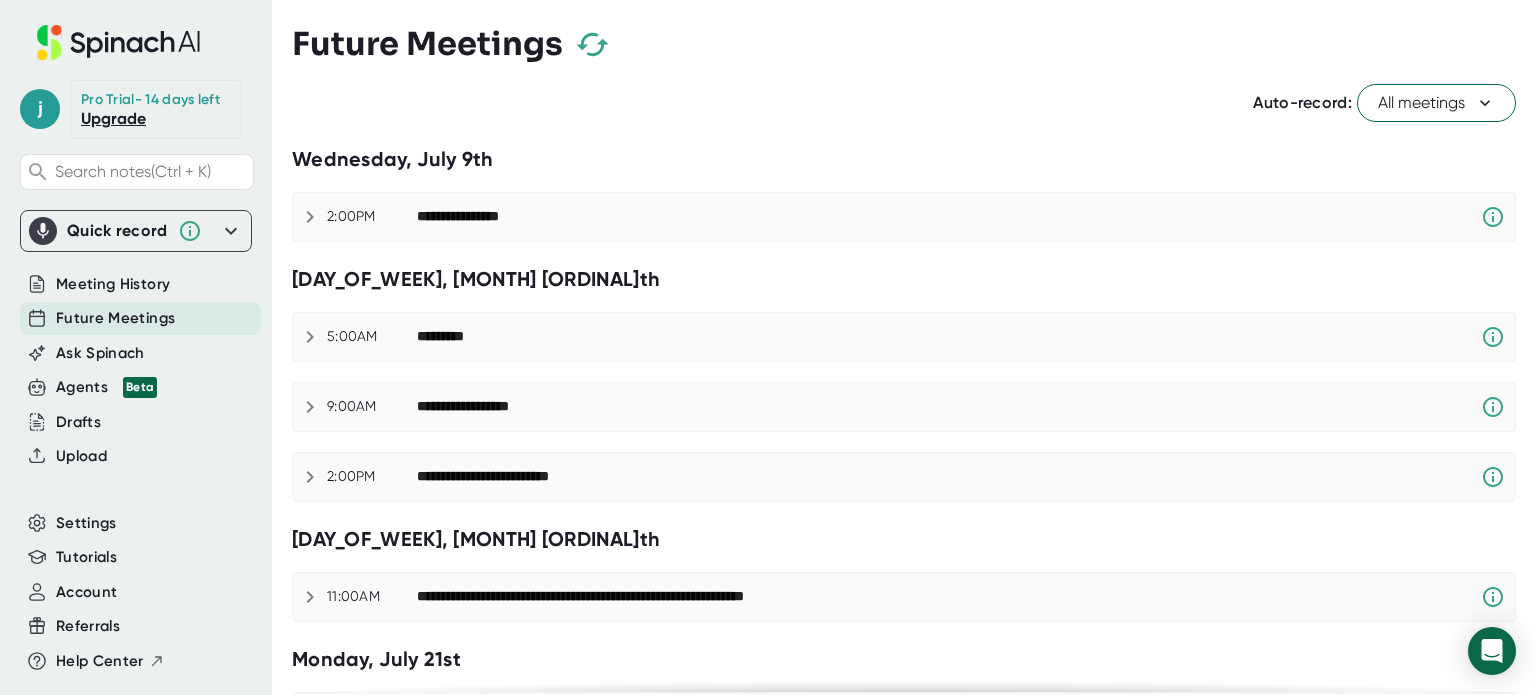 click on "**********" at bounding box center (473, 217) 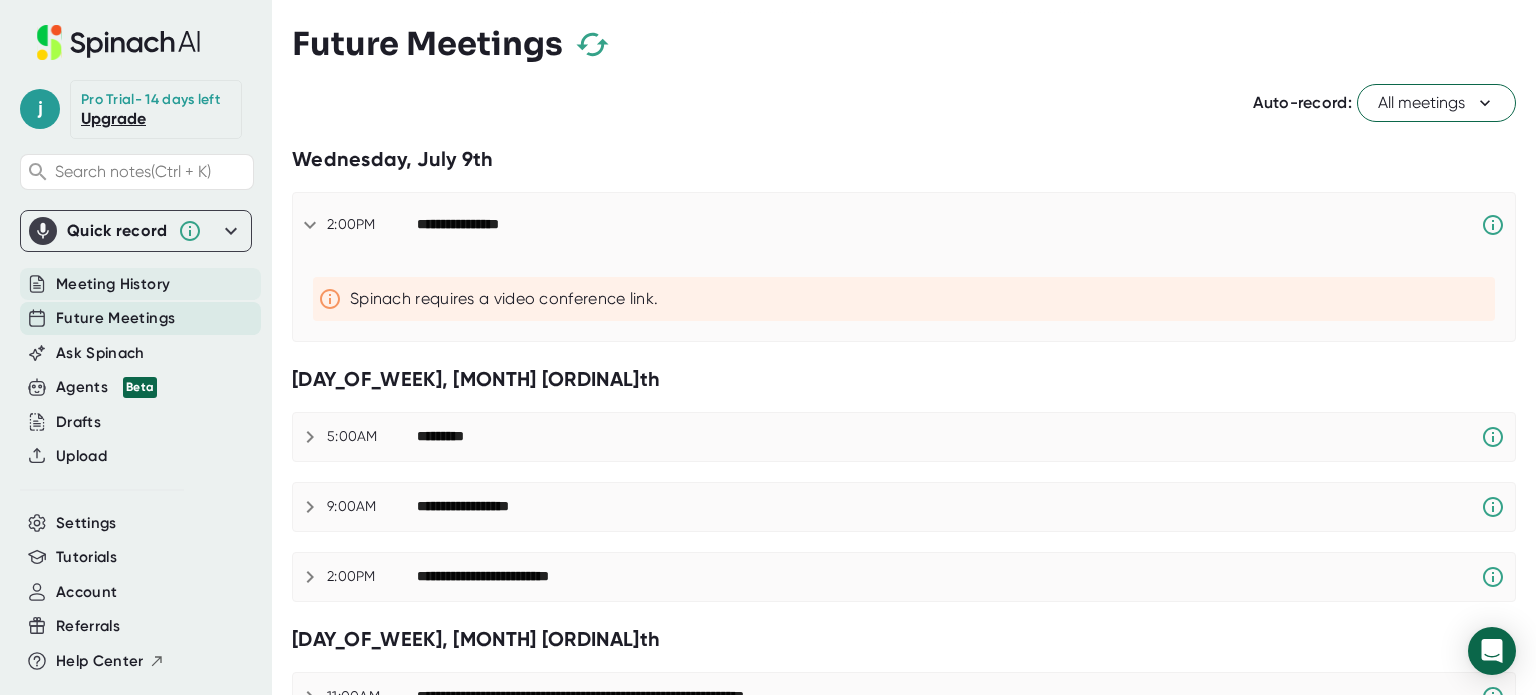 click on "Meeting History" at bounding box center (113, 284) 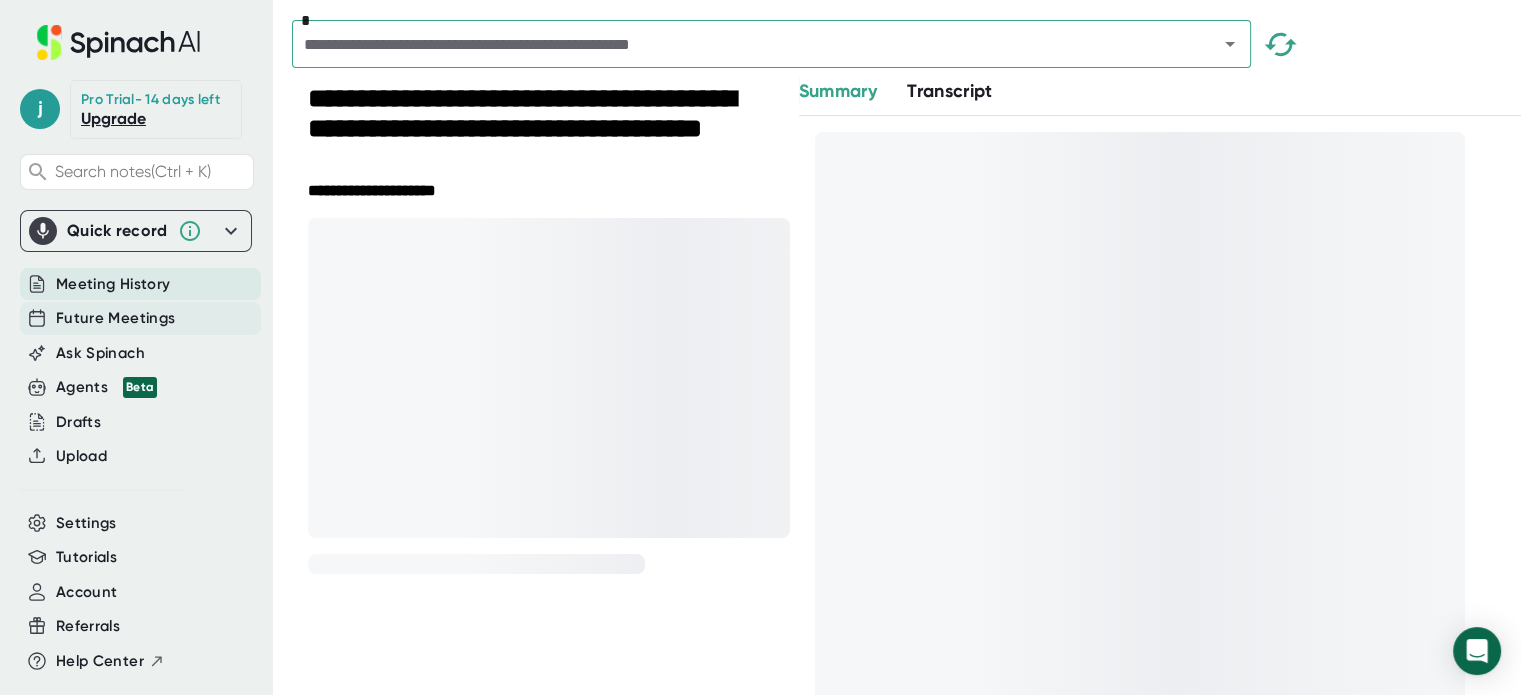 click on "Future Meetings" at bounding box center (113, 284) 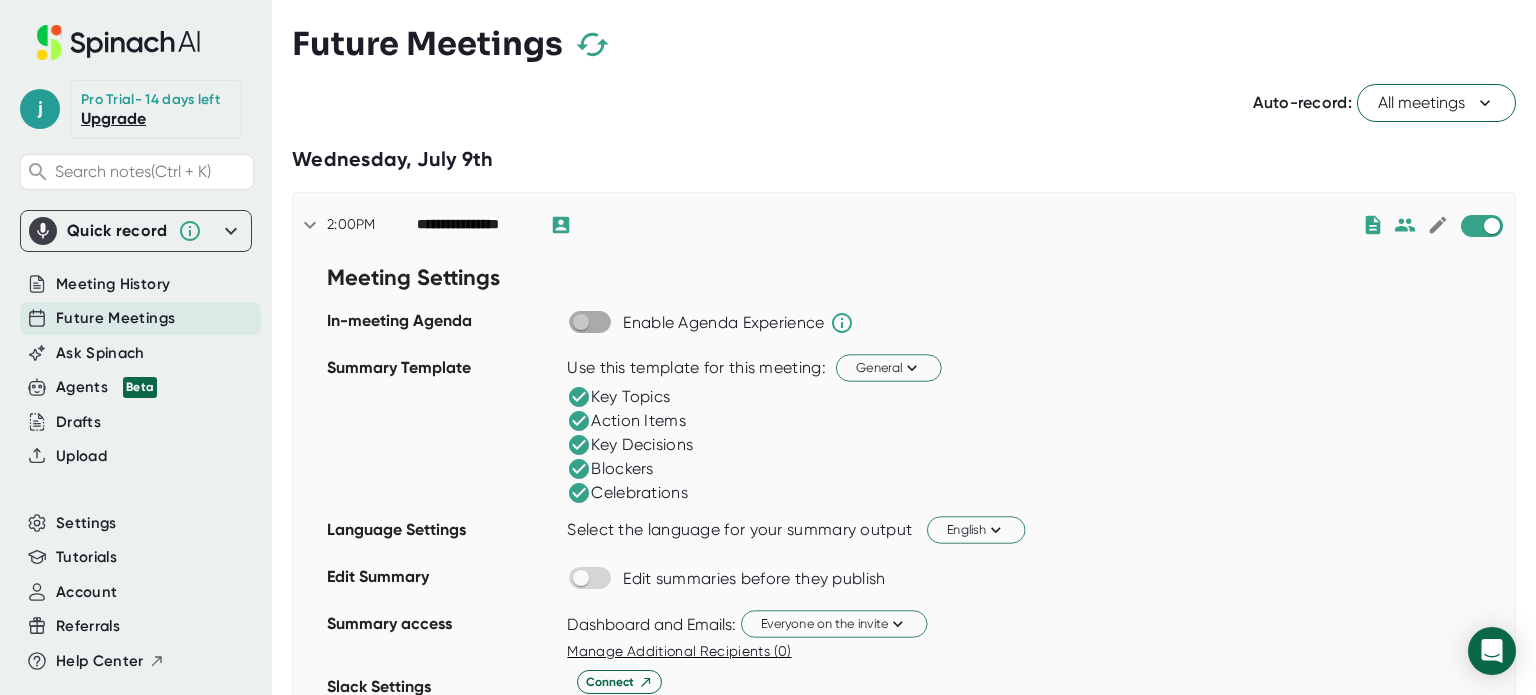 click at bounding box center (580, 322) 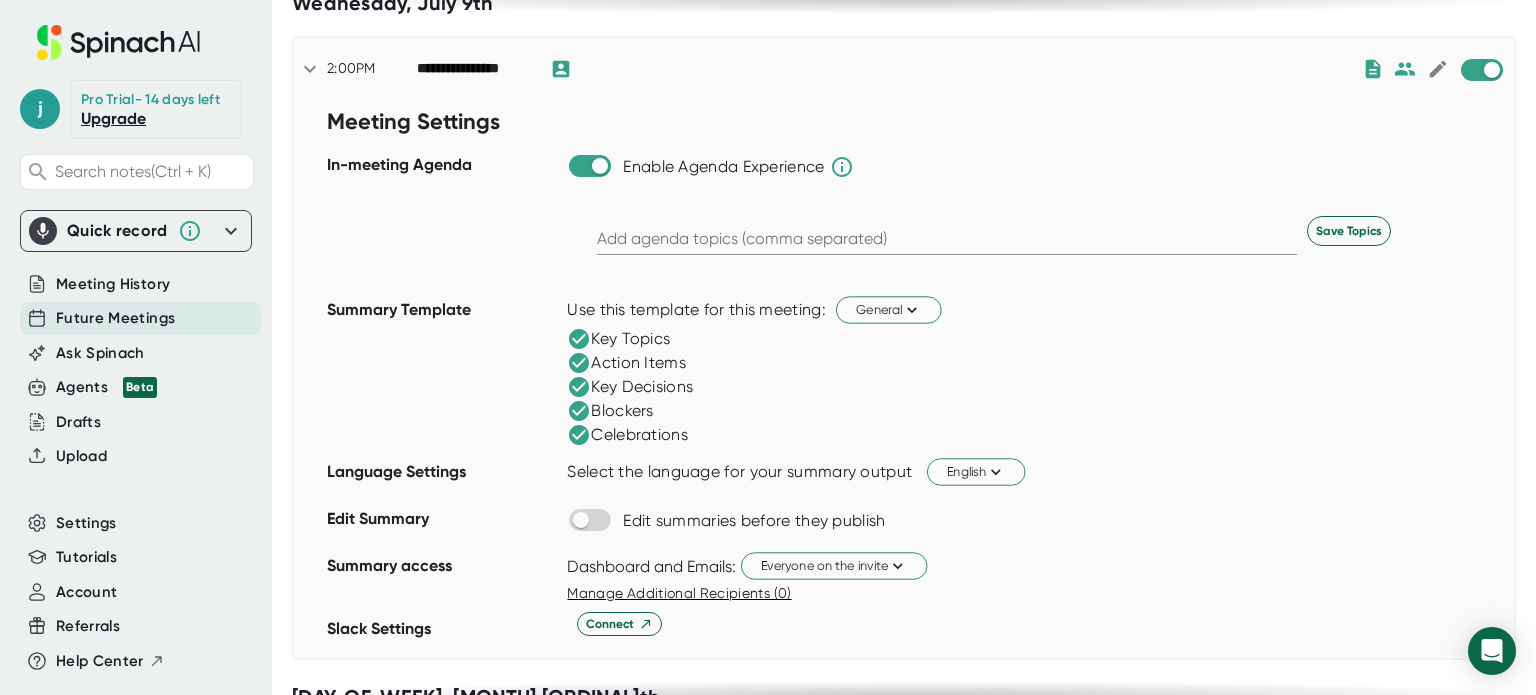 scroll, scrollTop: 200, scrollLeft: 0, axis: vertical 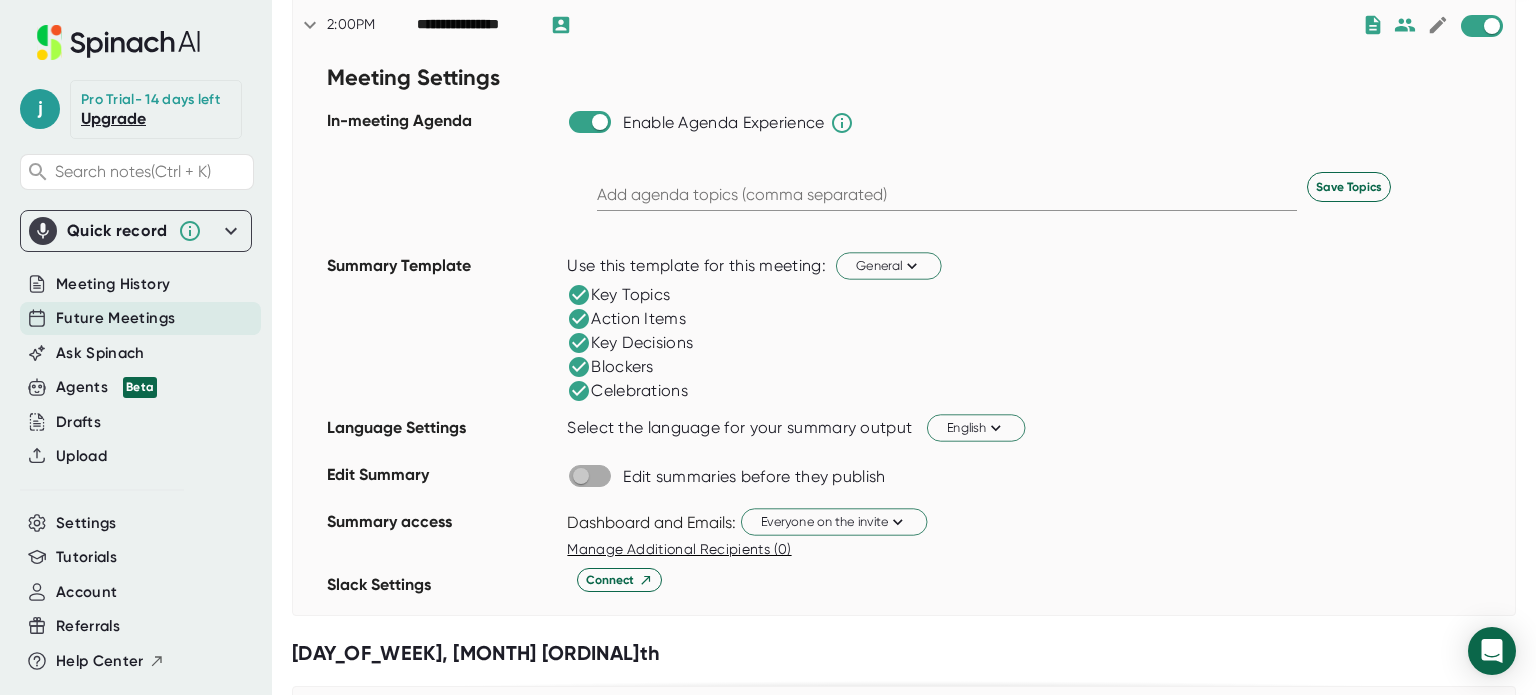 click at bounding box center [580, 476] 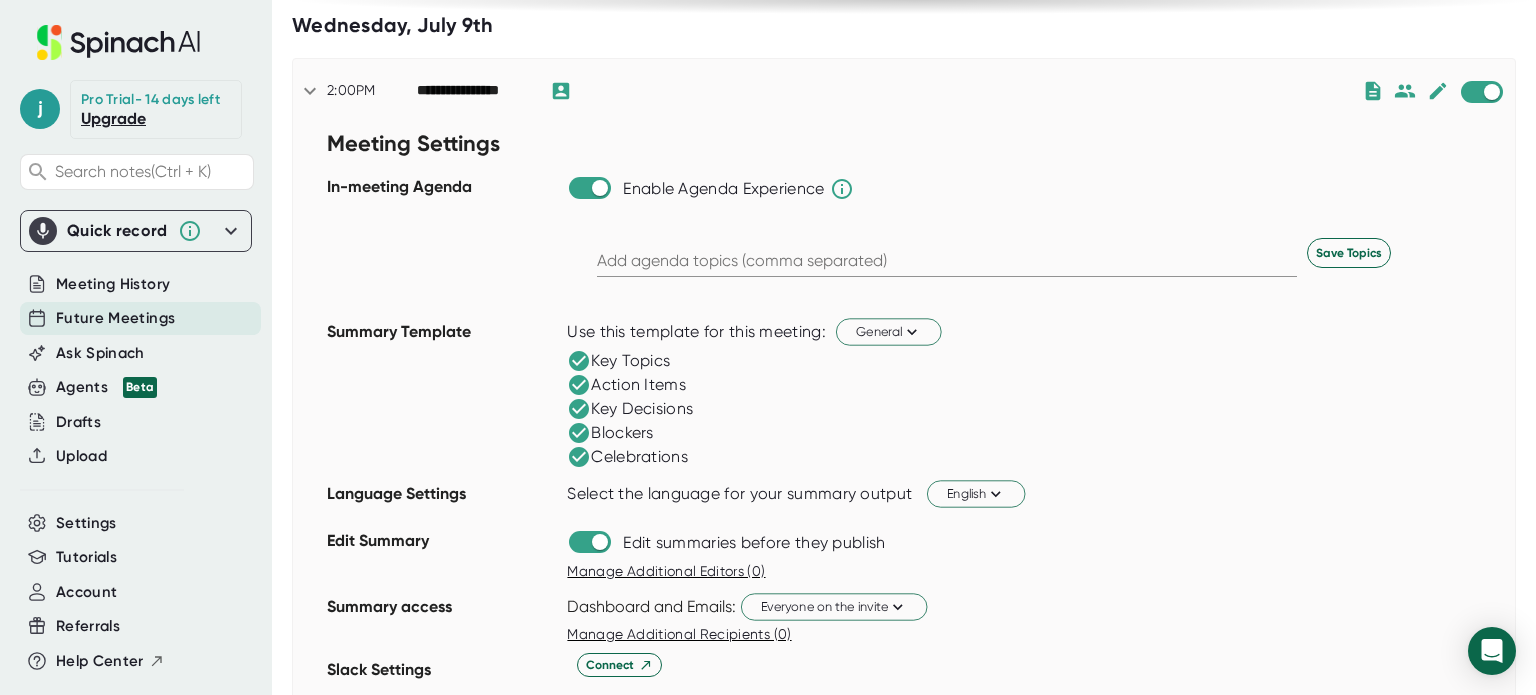 scroll, scrollTop: 100, scrollLeft: 0, axis: vertical 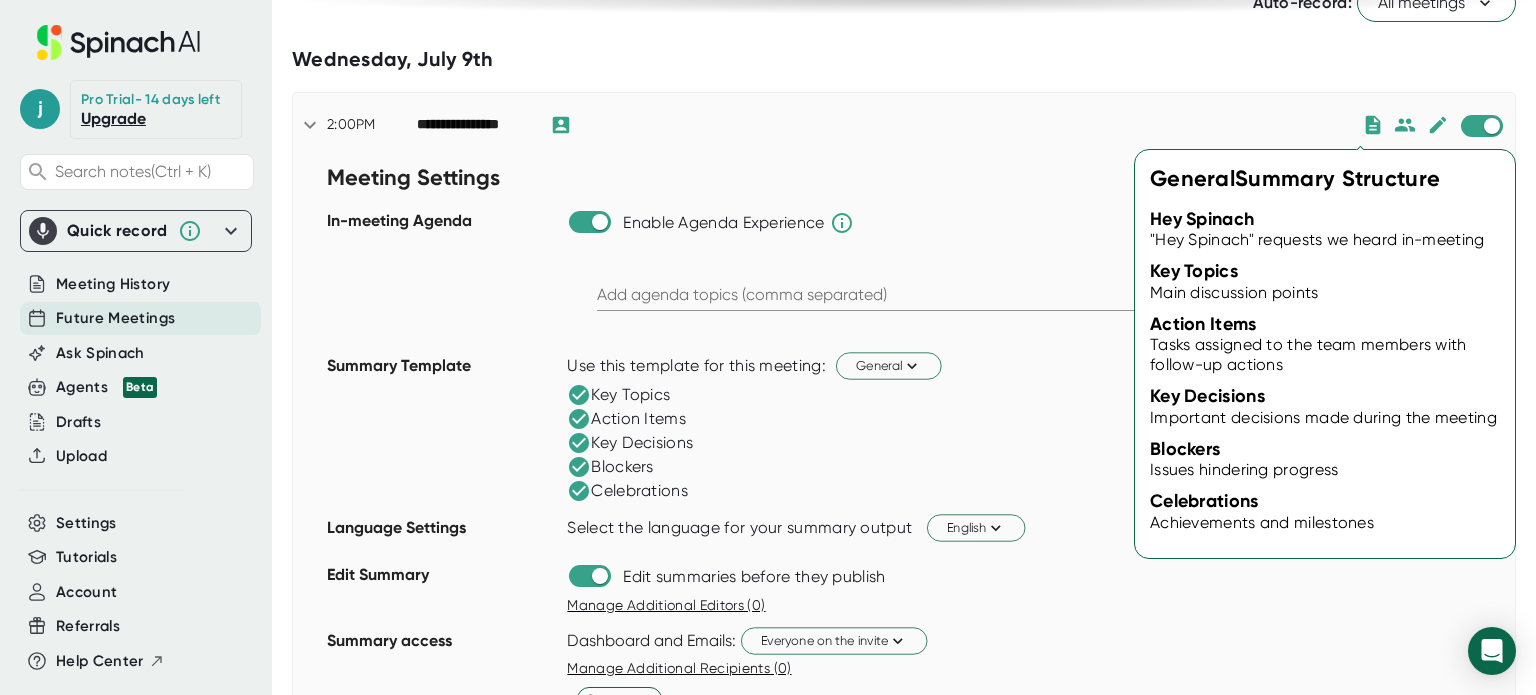 click at bounding box center (1373, 125) 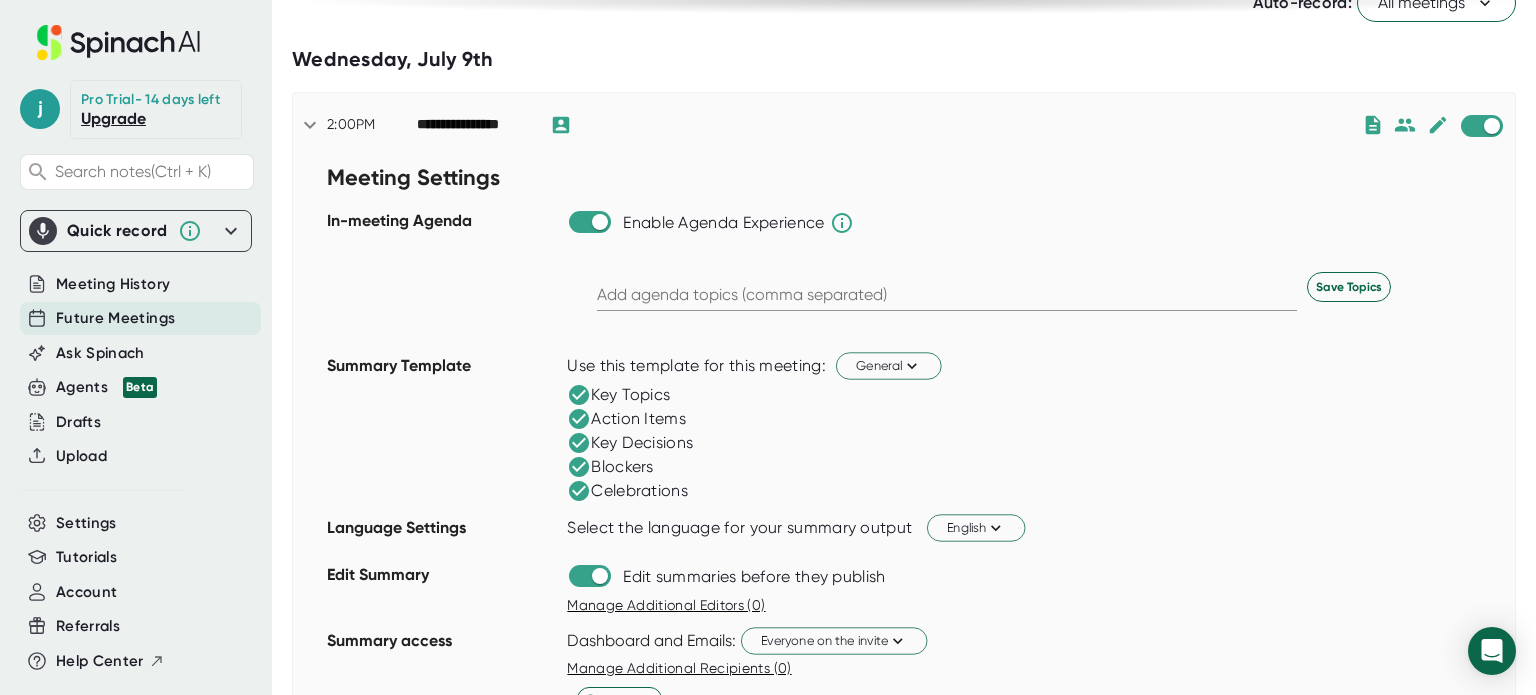 click on "**********" at bounding box center (904, 125) 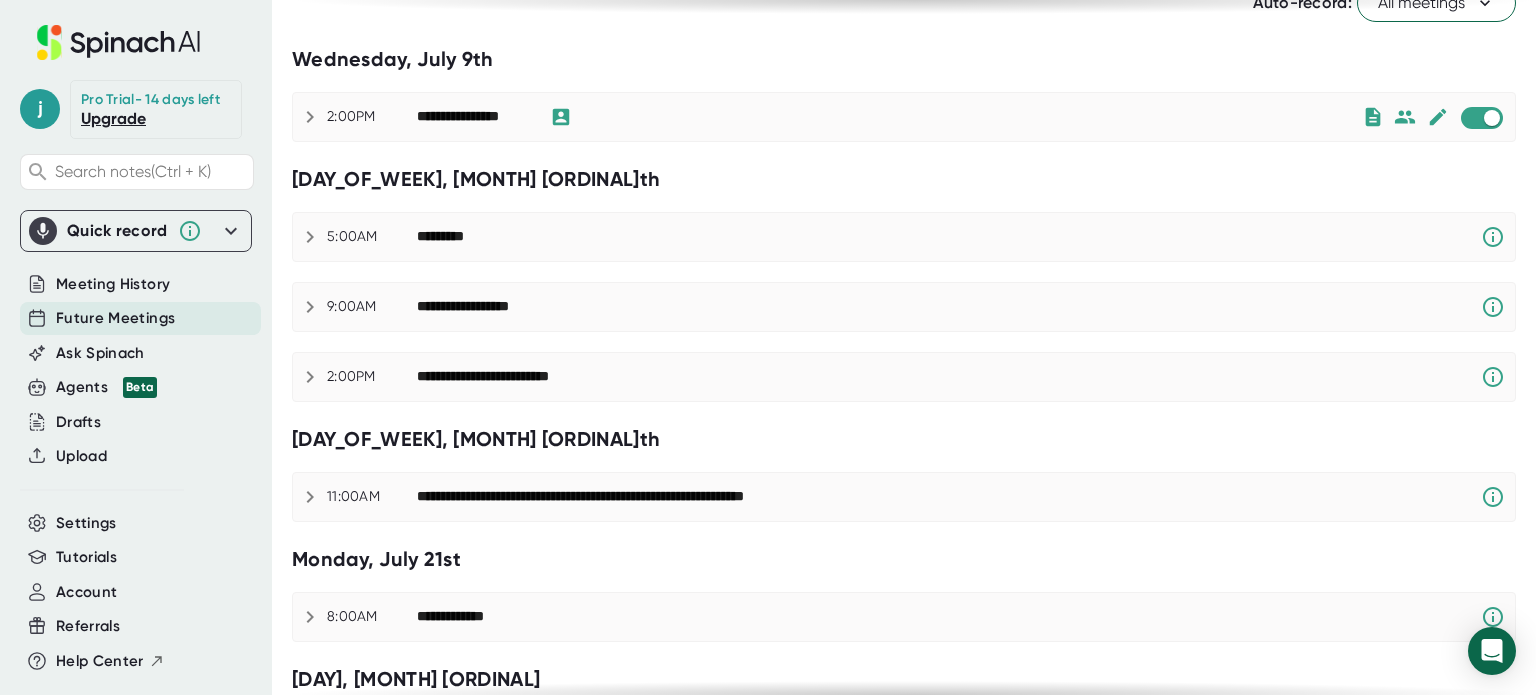 click on "**********" at bounding box center [473, 117] 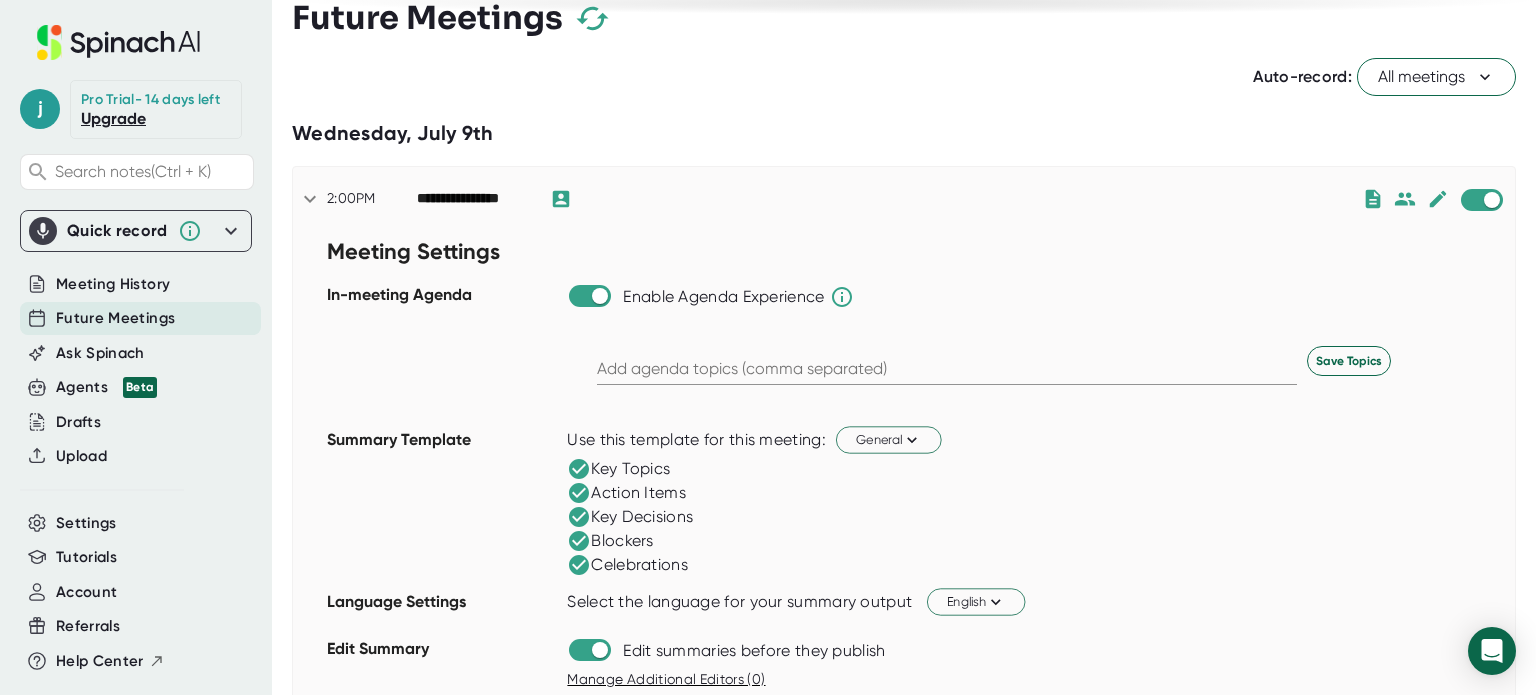 scroll, scrollTop: 0, scrollLeft: 0, axis: both 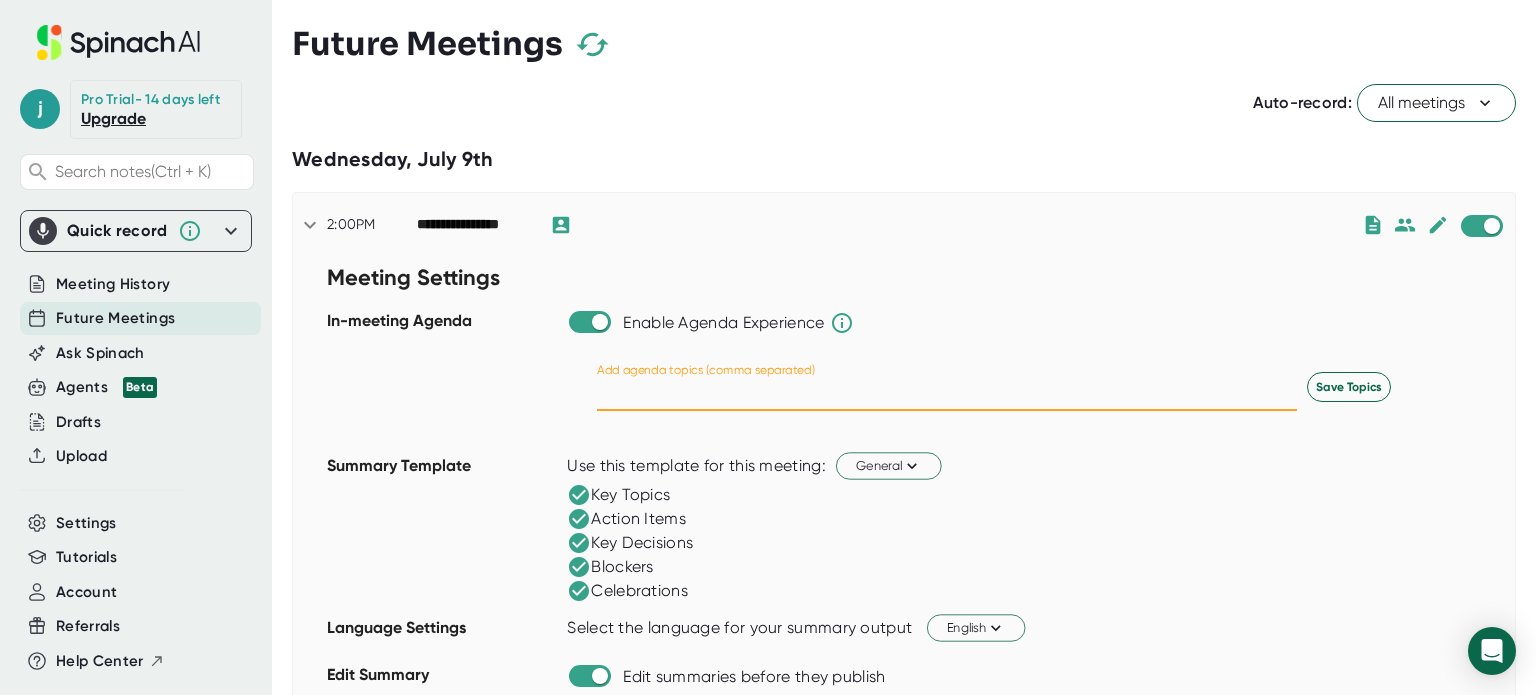 click at bounding box center [947, 395] 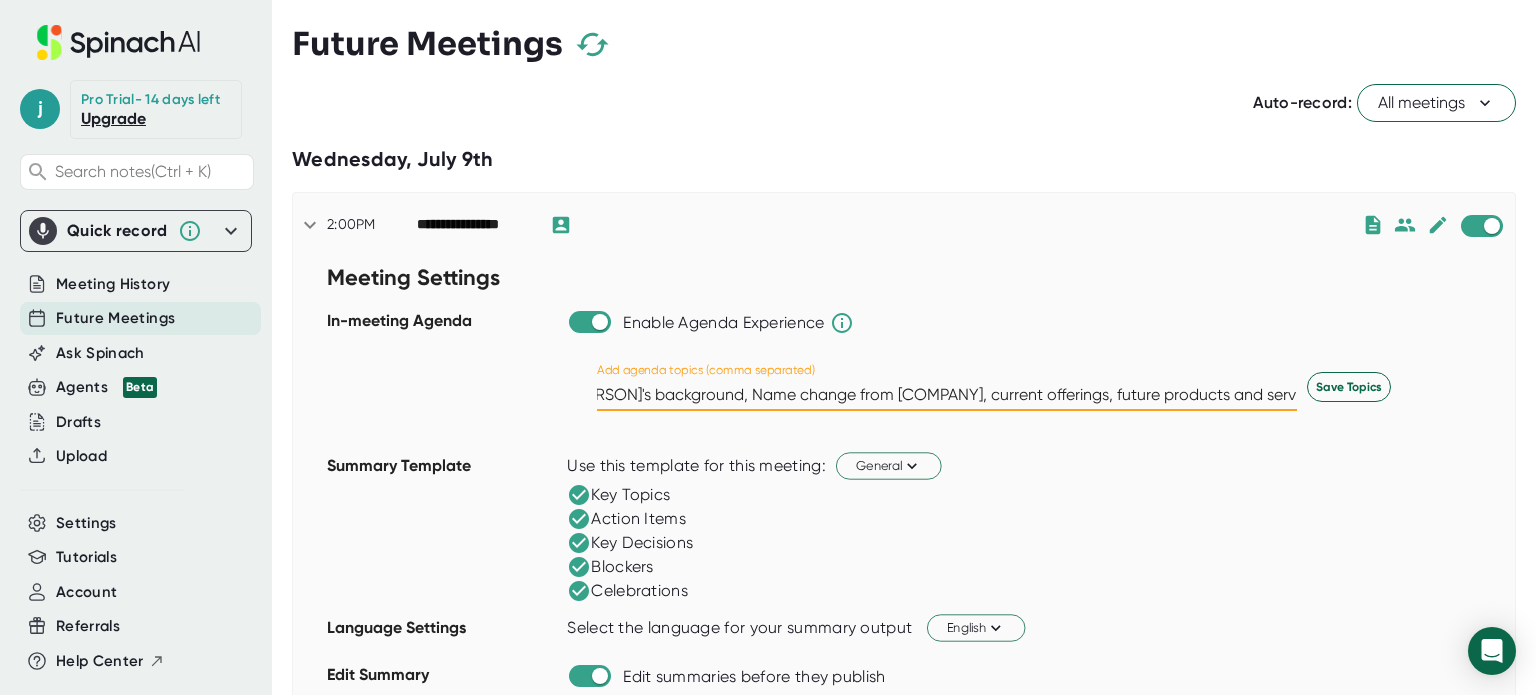 scroll, scrollTop: 0, scrollLeft: 30, axis: horizontal 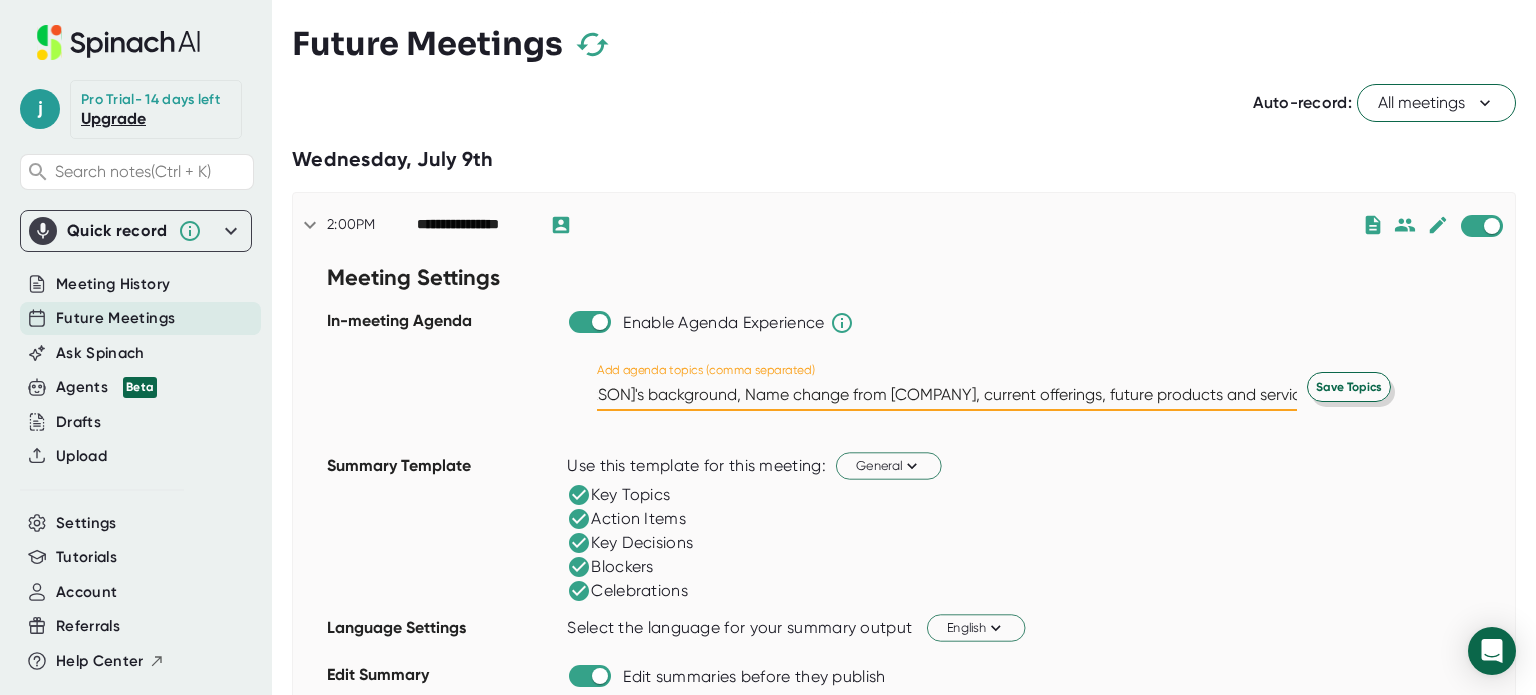 type on "[PERSON]'s background, Name change from [COMPANY], current offerings, future products and services" 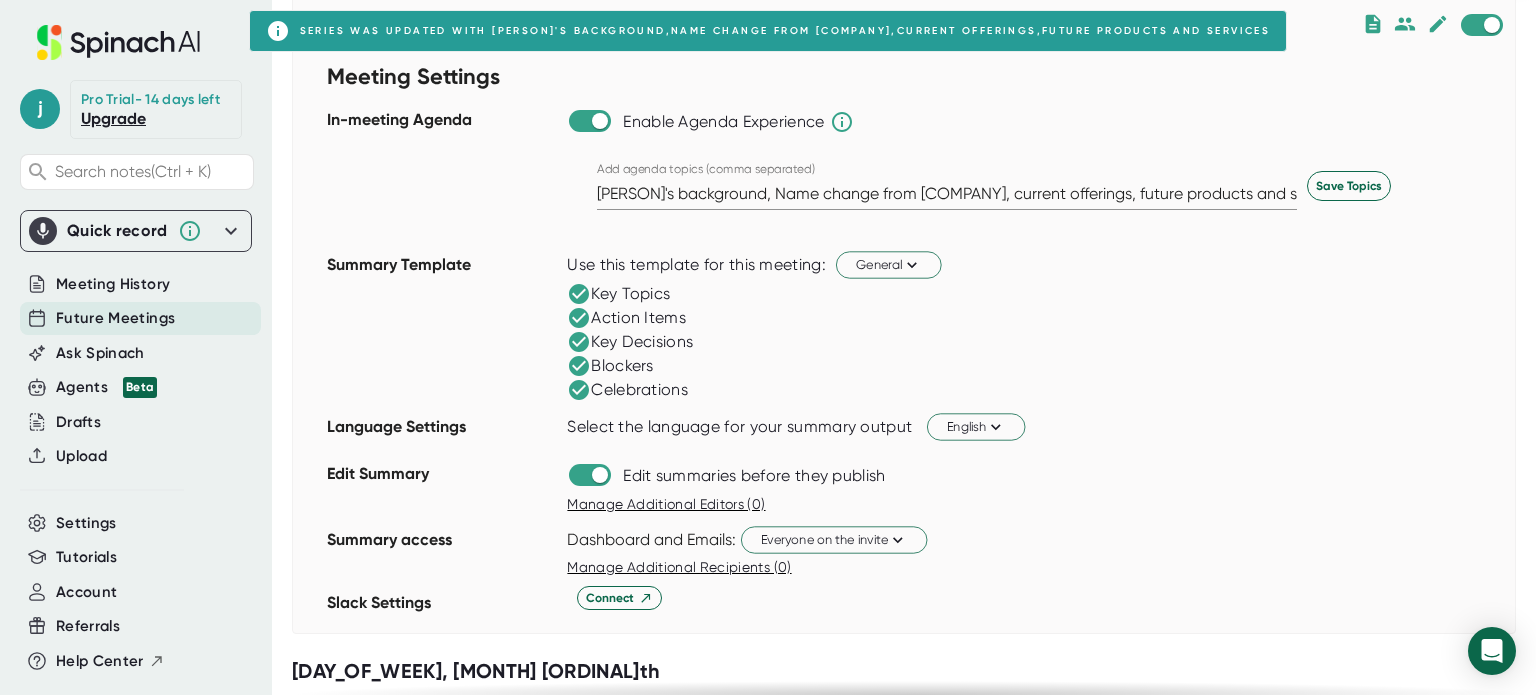 scroll, scrollTop: 300, scrollLeft: 0, axis: vertical 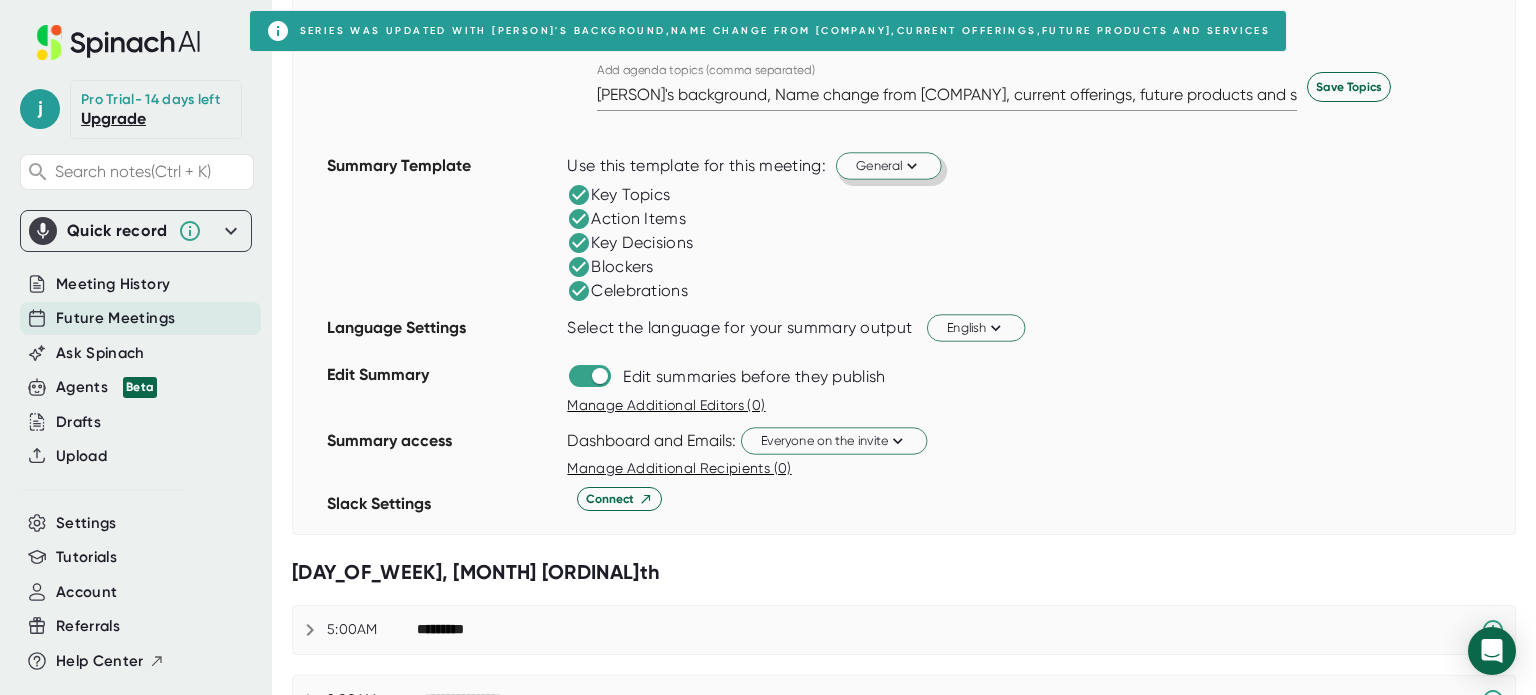 click on "General" at bounding box center [889, 165] 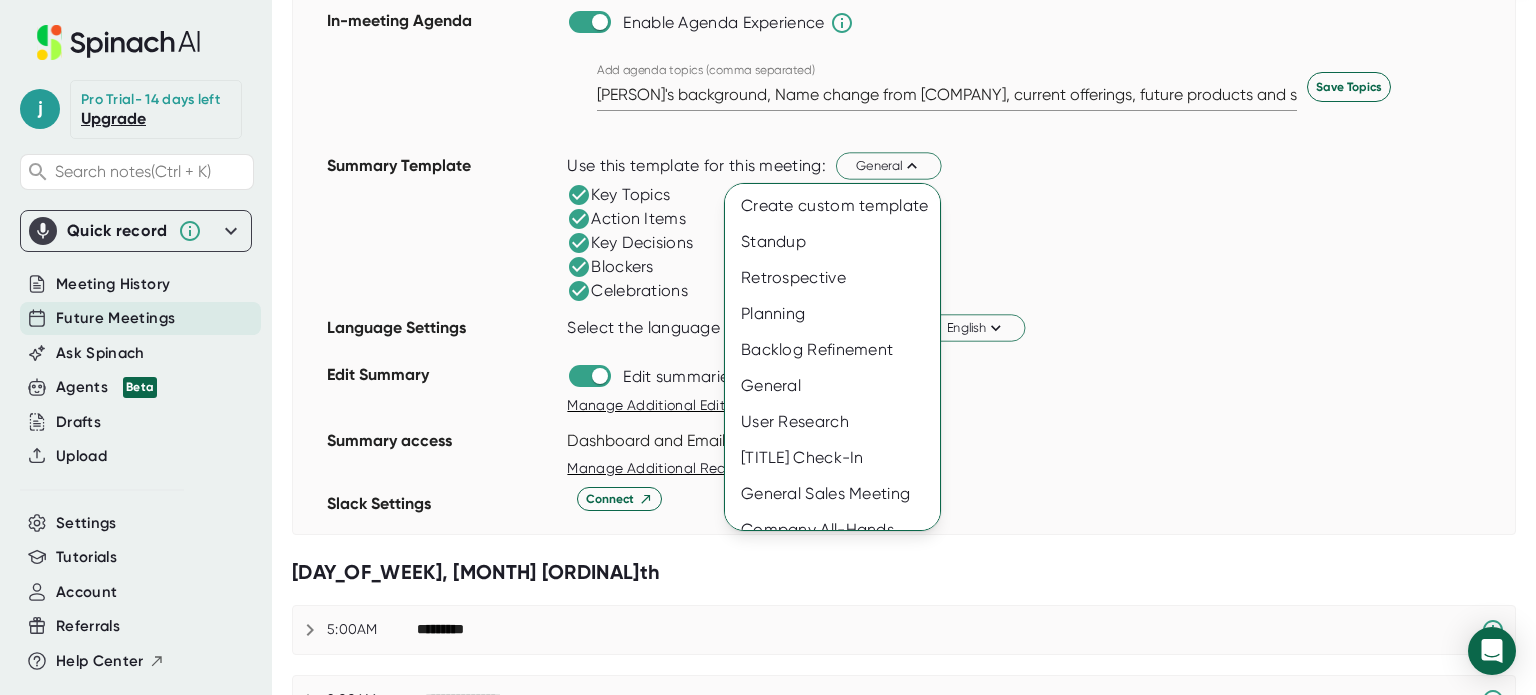 click at bounding box center [768, 347] 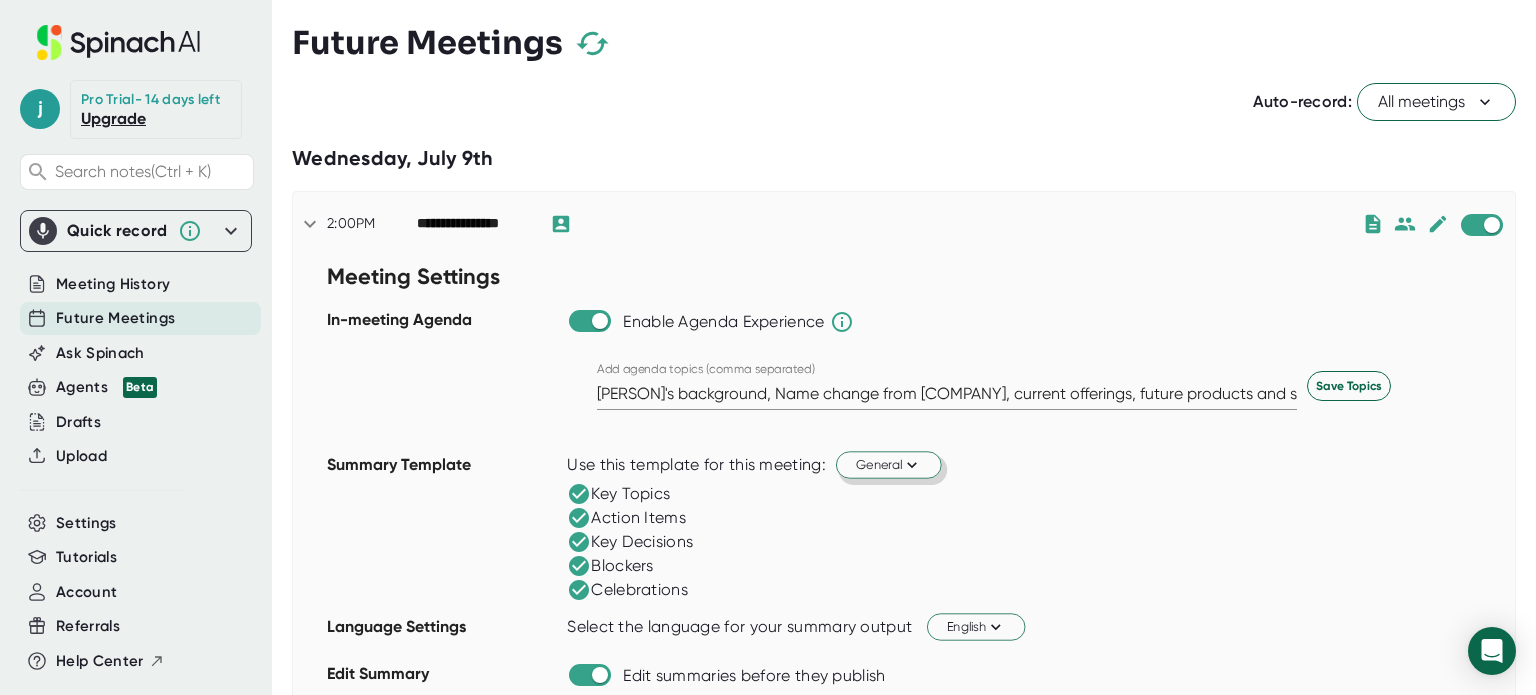 scroll, scrollTop: 0, scrollLeft: 0, axis: both 